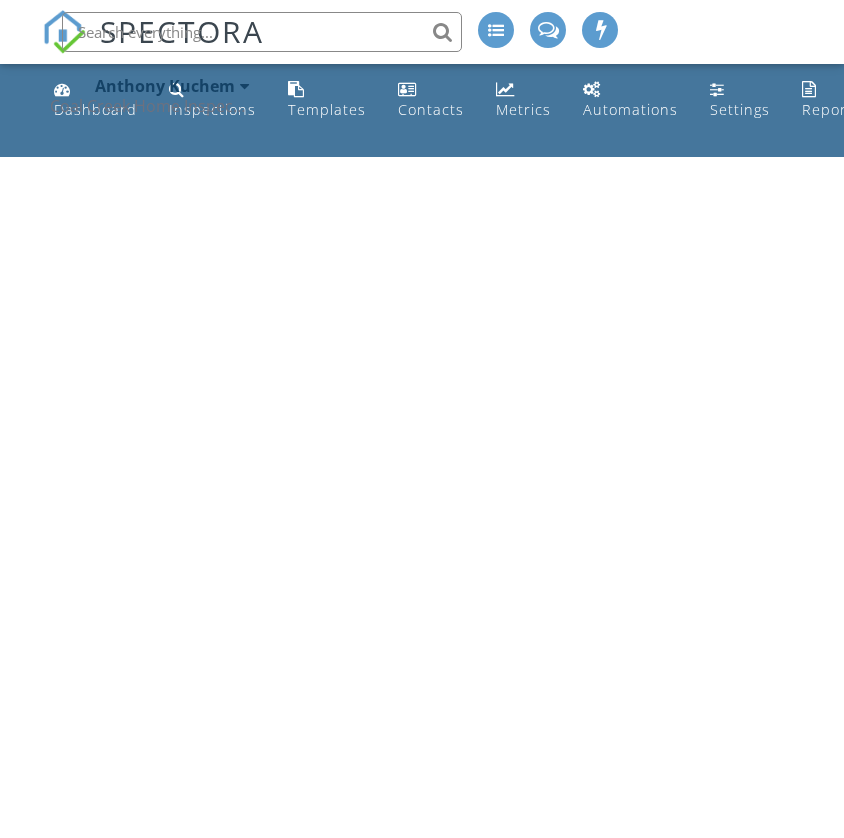 scroll, scrollTop: 0, scrollLeft: 0, axis: both 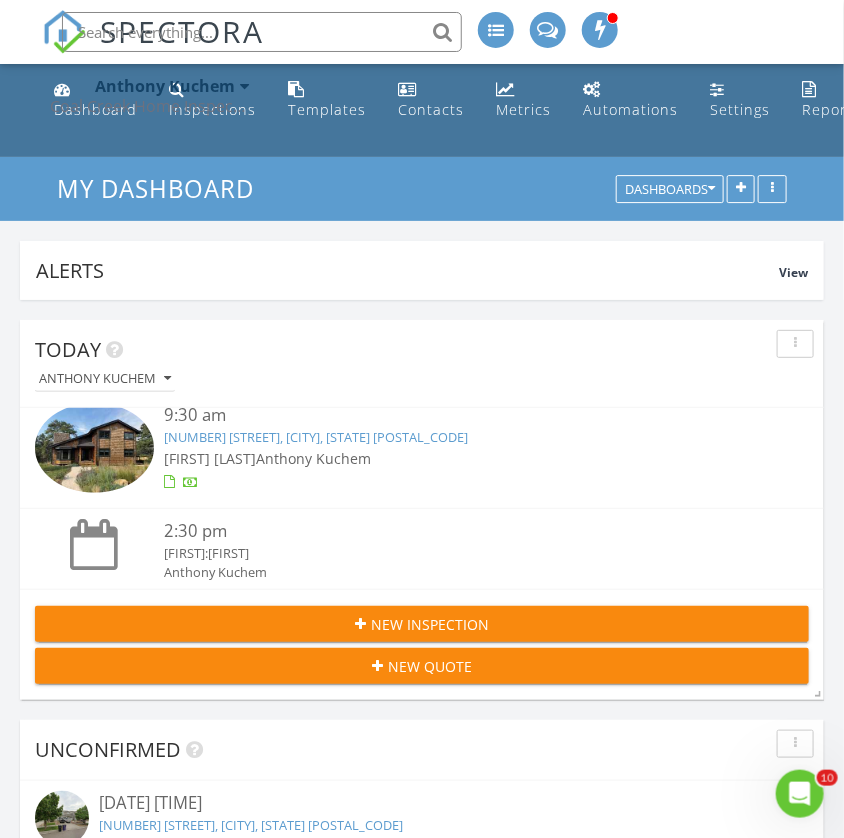 click on "Anthony Kuchem
Coal Creek Home Inspections" at bounding box center (150, 96) 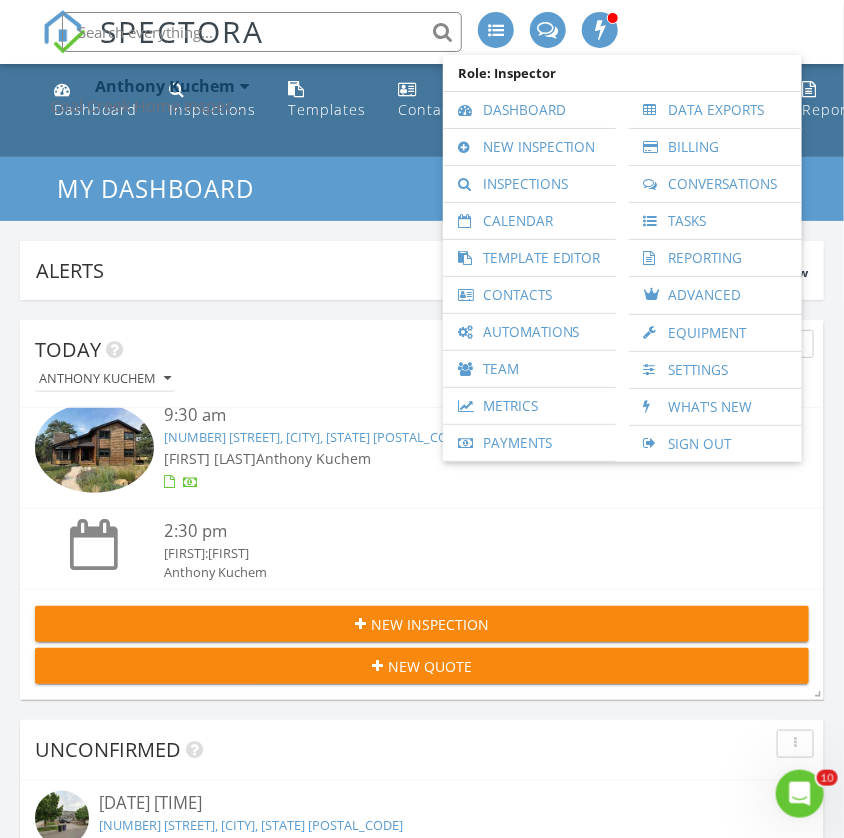 click on "Anthony Kuchem
Coal Creek Home Inspections" at bounding box center (150, 96) 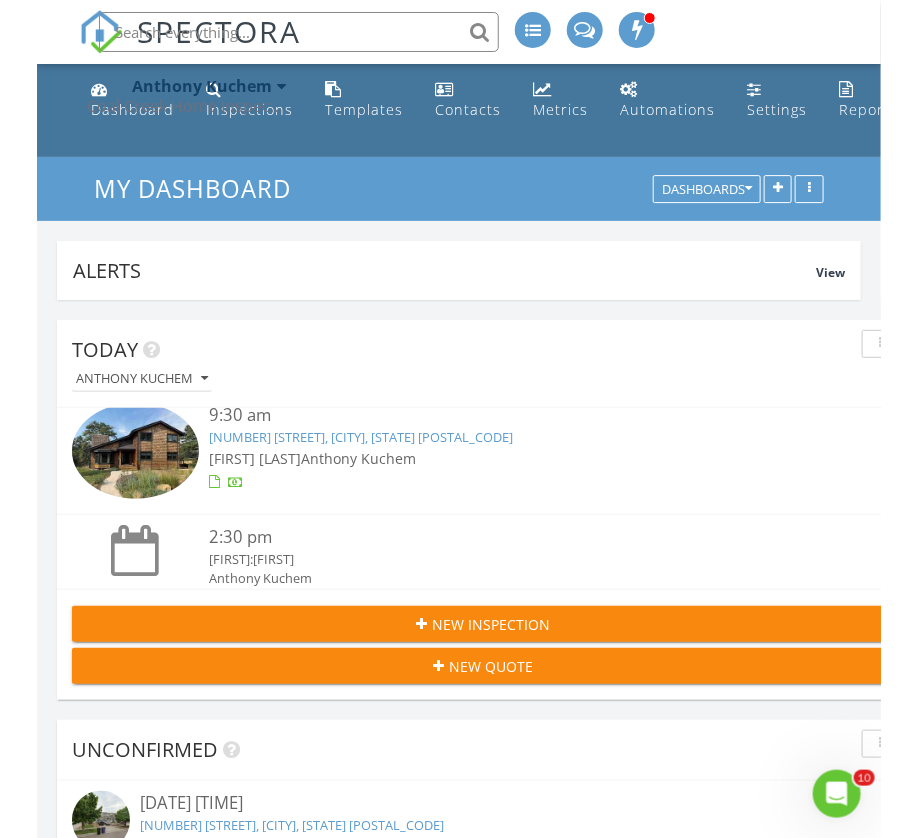 scroll, scrollTop: 10, scrollLeft: 10, axis: both 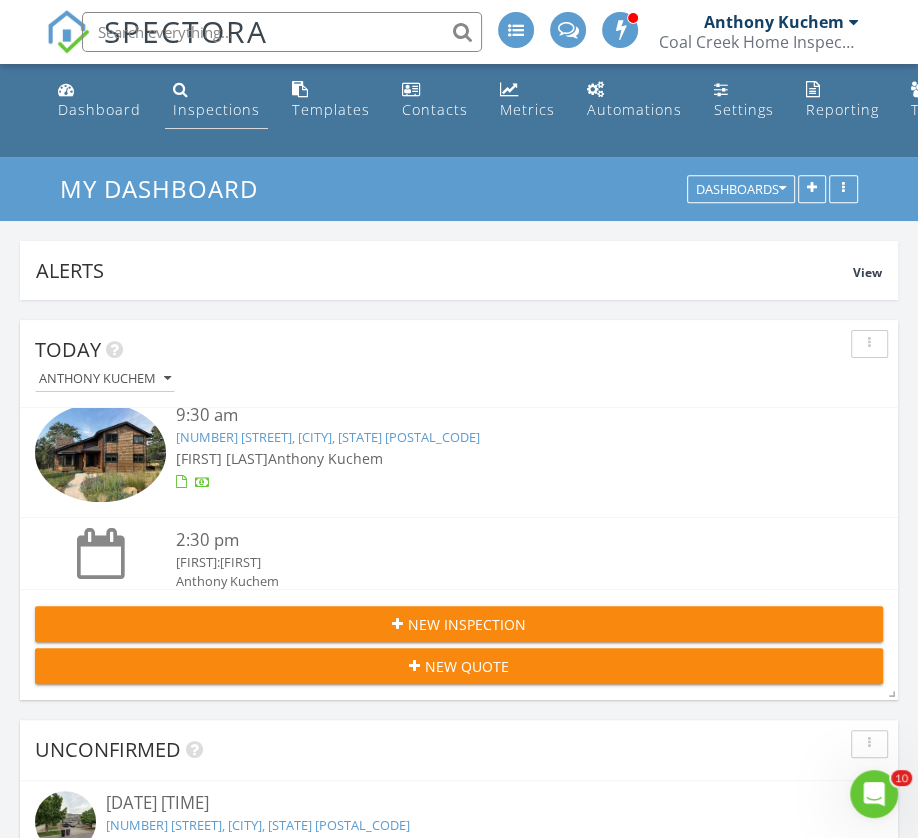 click on "Inspections" at bounding box center [216, 109] 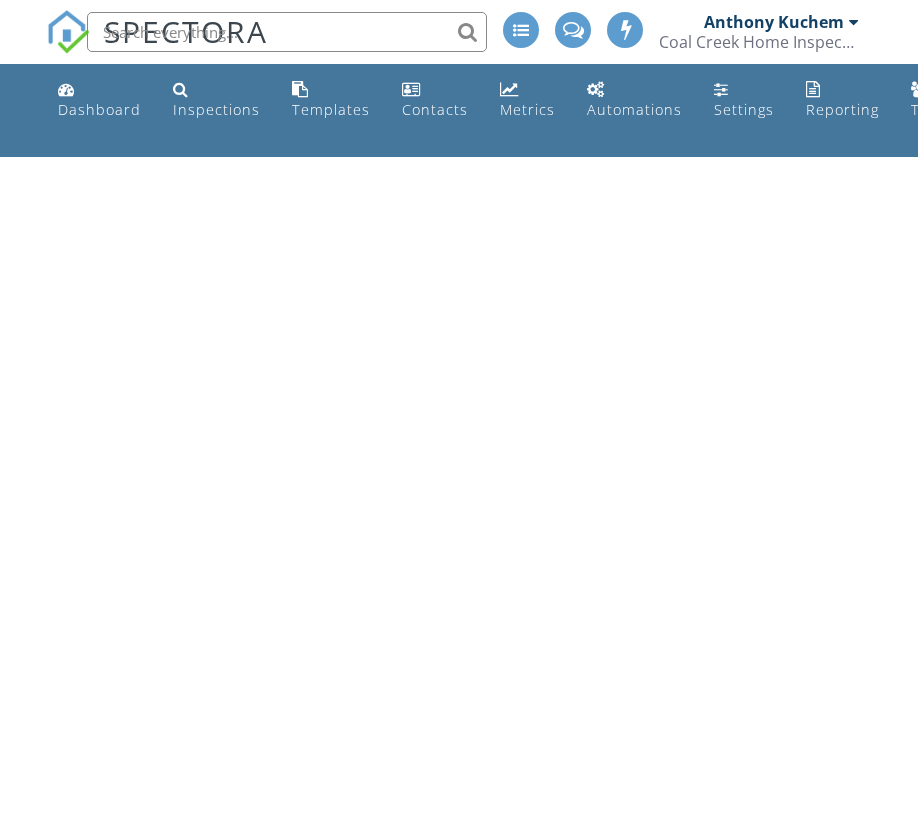 scroll, scrollTop: 0, scrollLeft: 0, axis: both 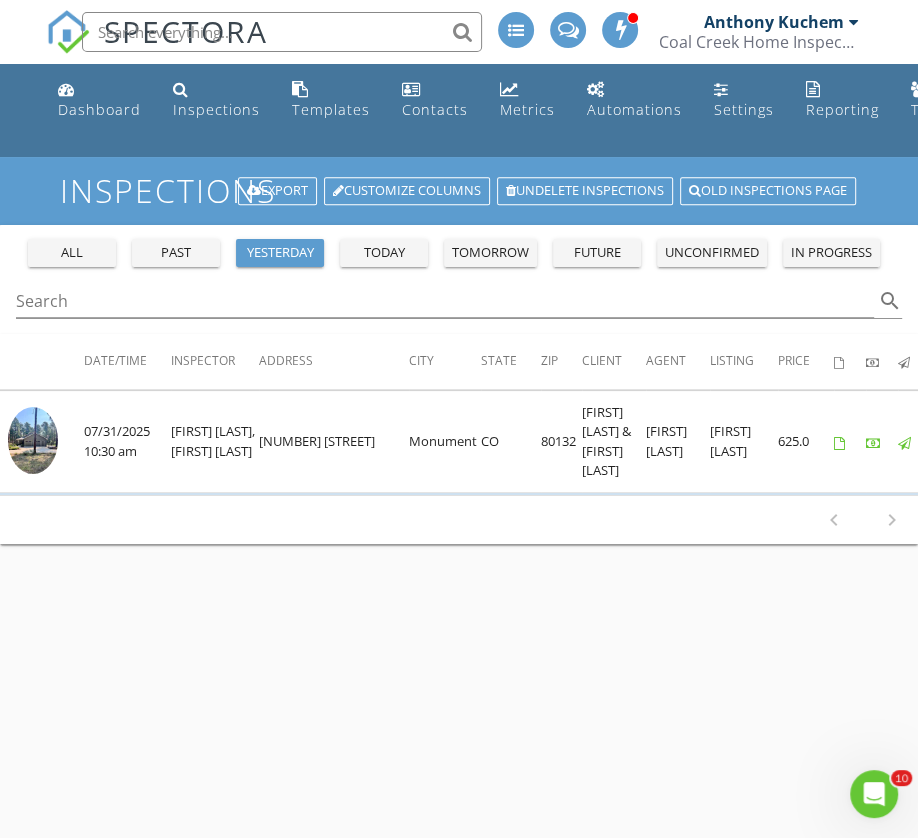 click on "all" at bounding box center [72, 253] 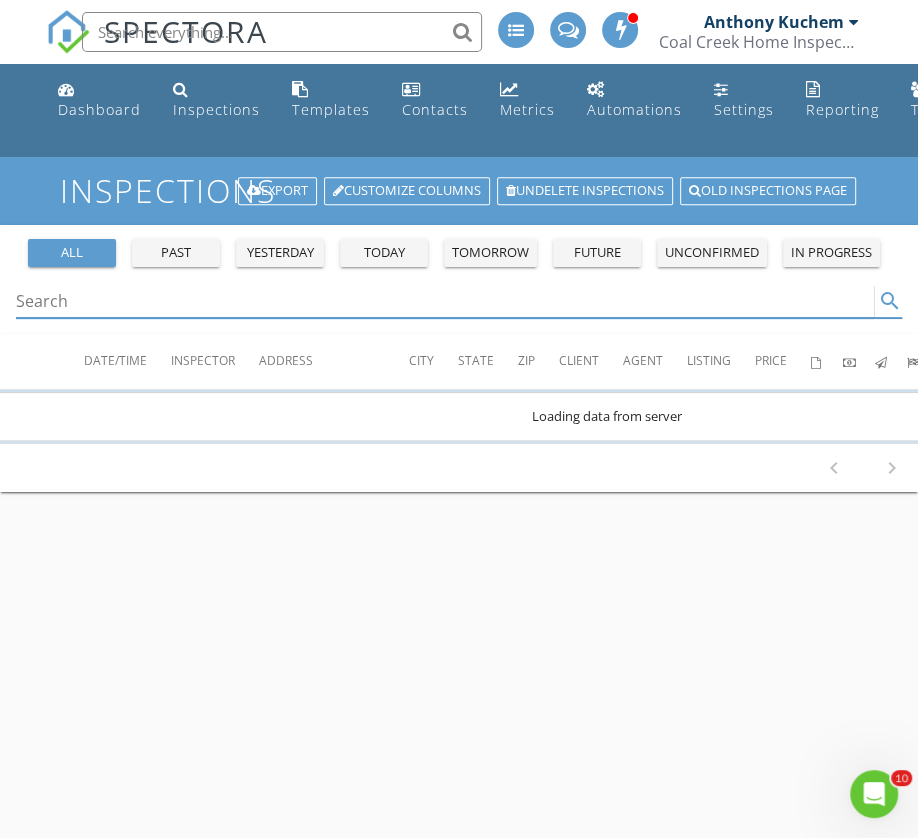 click at bounding box center (445, 301) 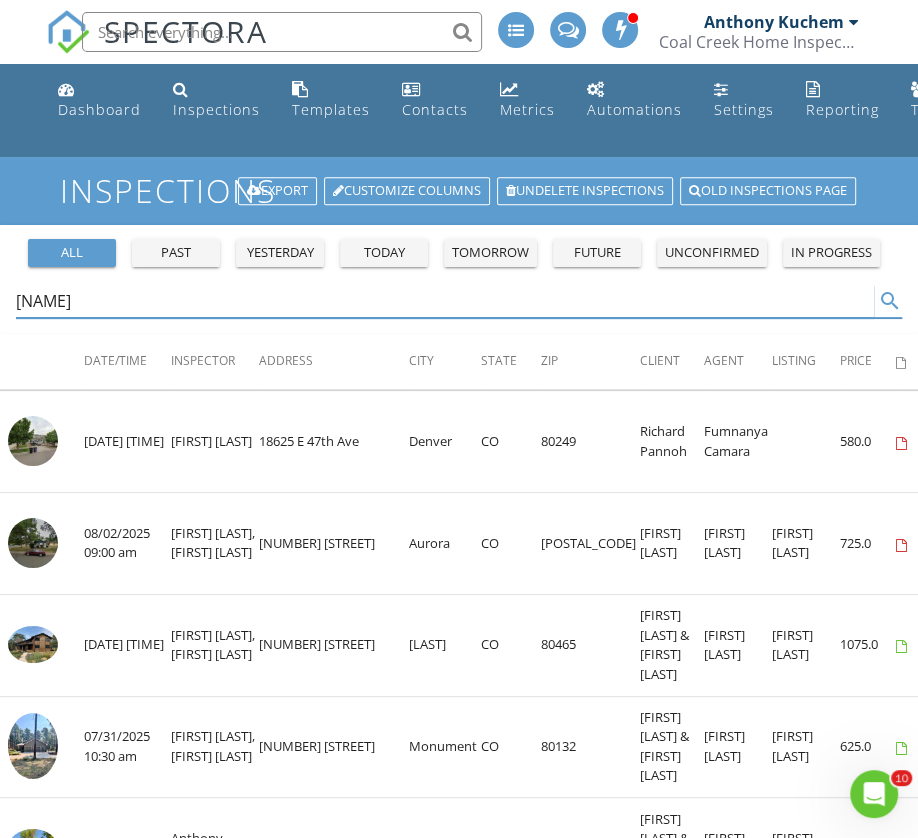 type on "franklin" 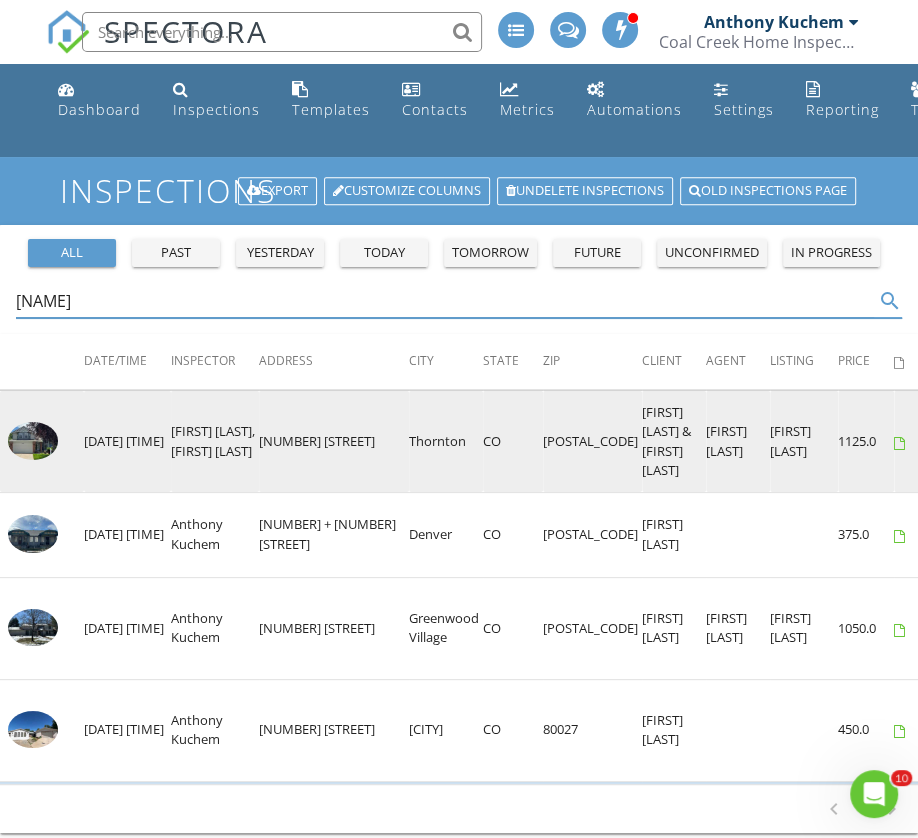 click at bounding box center (33, 441) 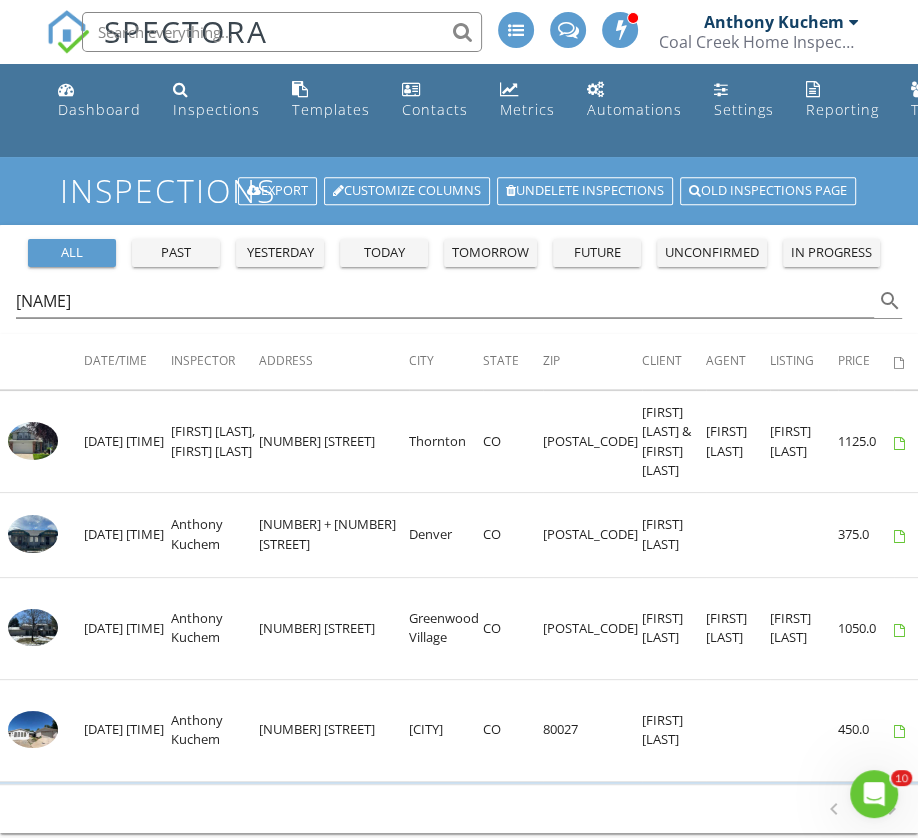 click at bounding box center [42, 362] 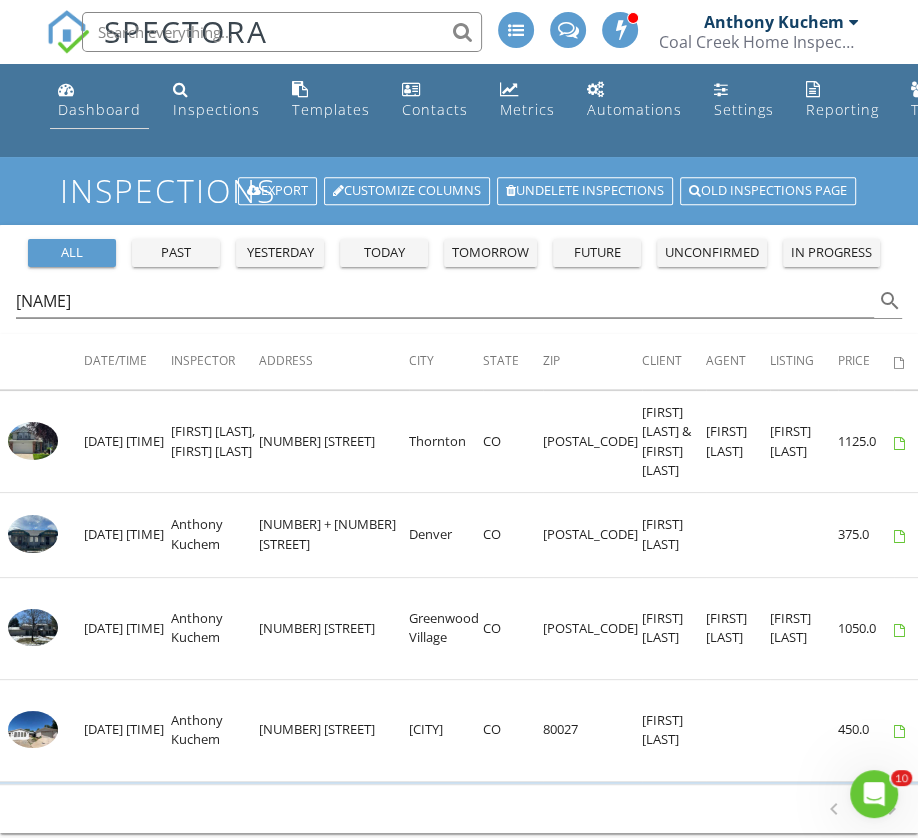 click on "Dashboard" at bounding box center (99, 109) 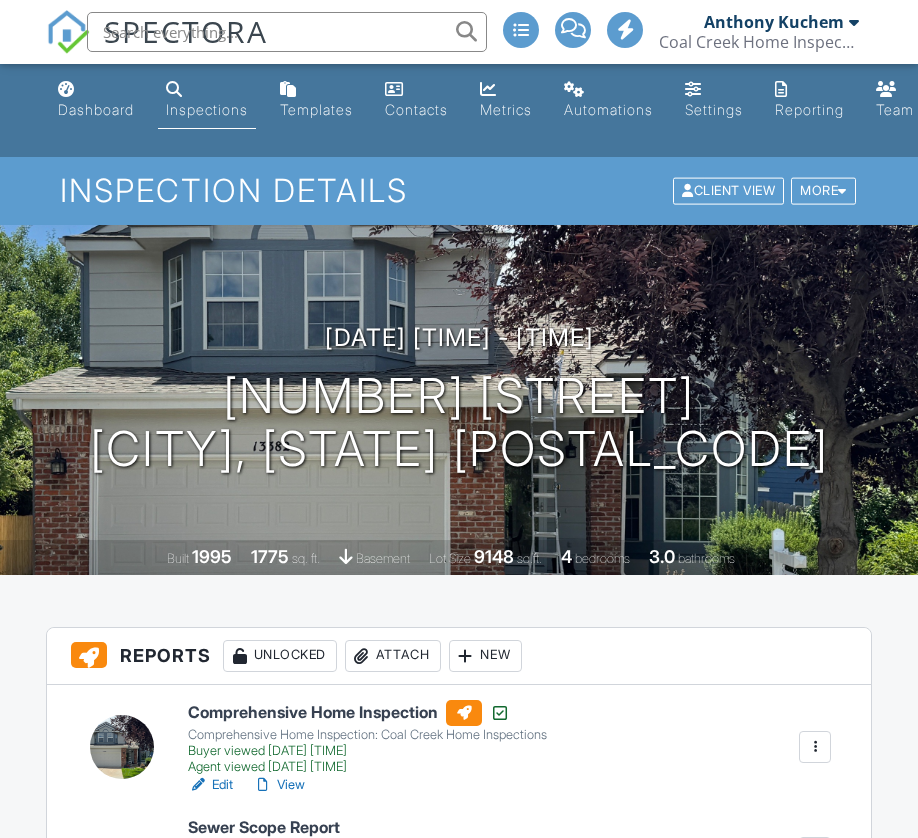 scroll, scrollTop: 232, scrollLeft: 0, axis: vertical 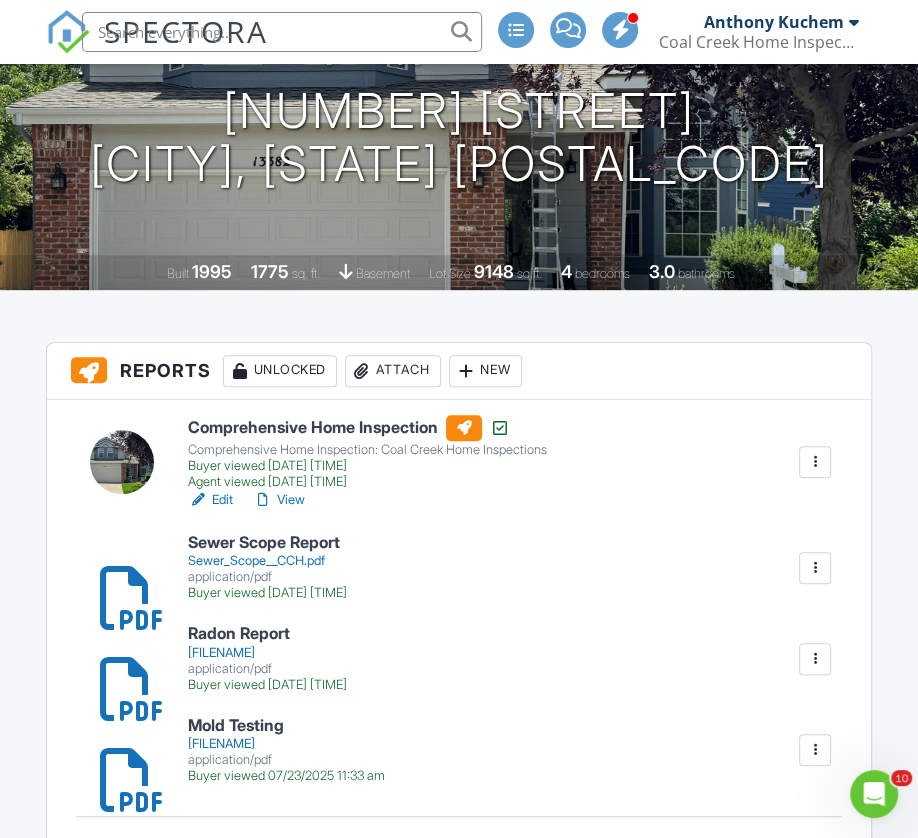 click on "View" at bounding box center [279, 500] 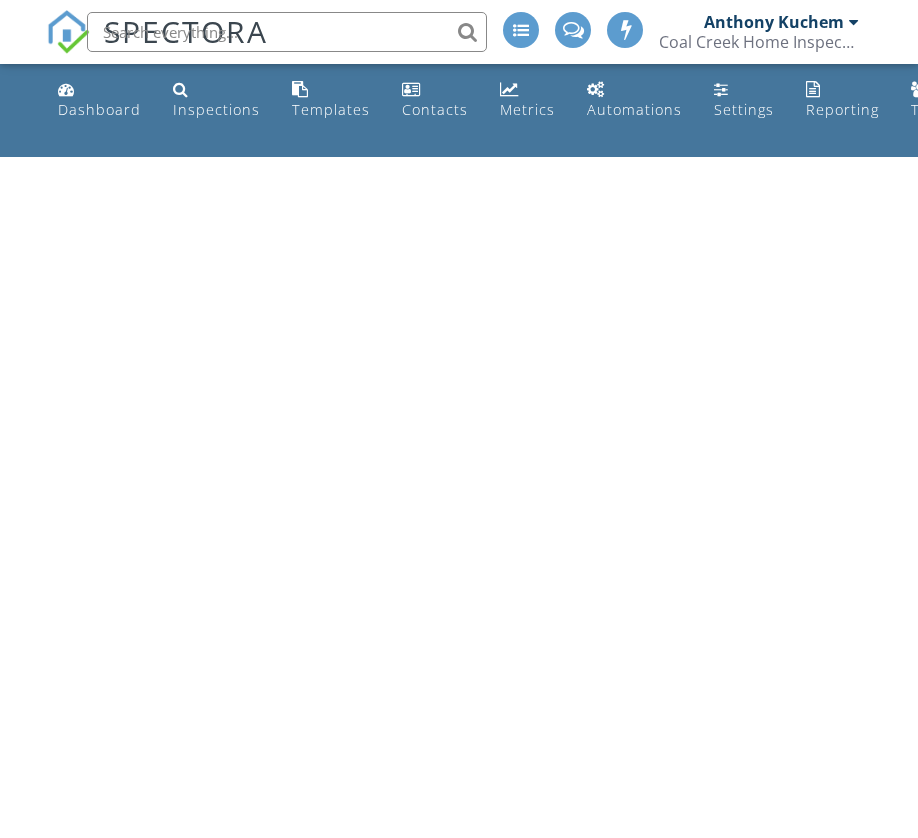scroll, scrollTop: 0, scrollLeft: 0, axis: both 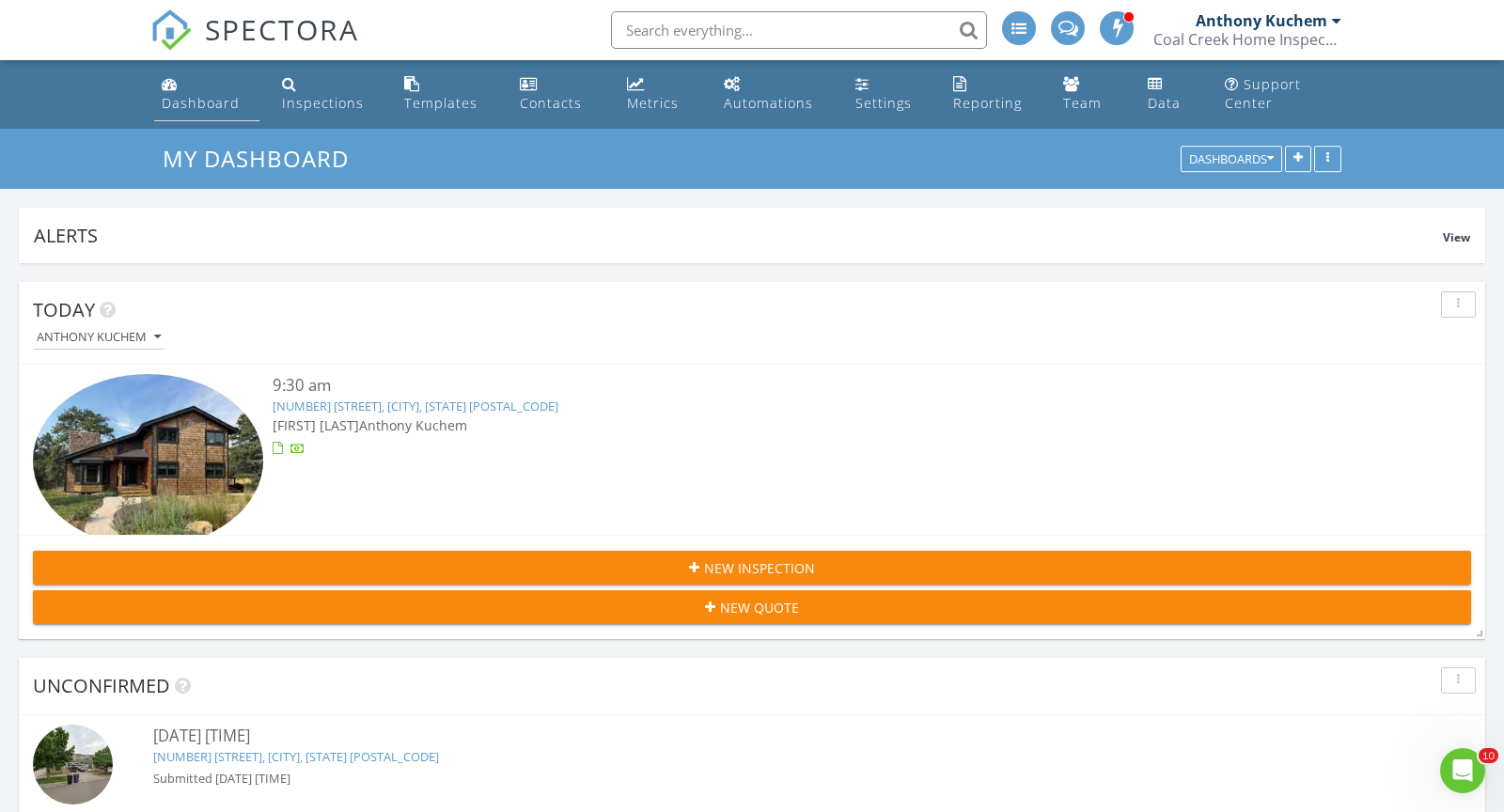 click at bounding box center [169, 84] 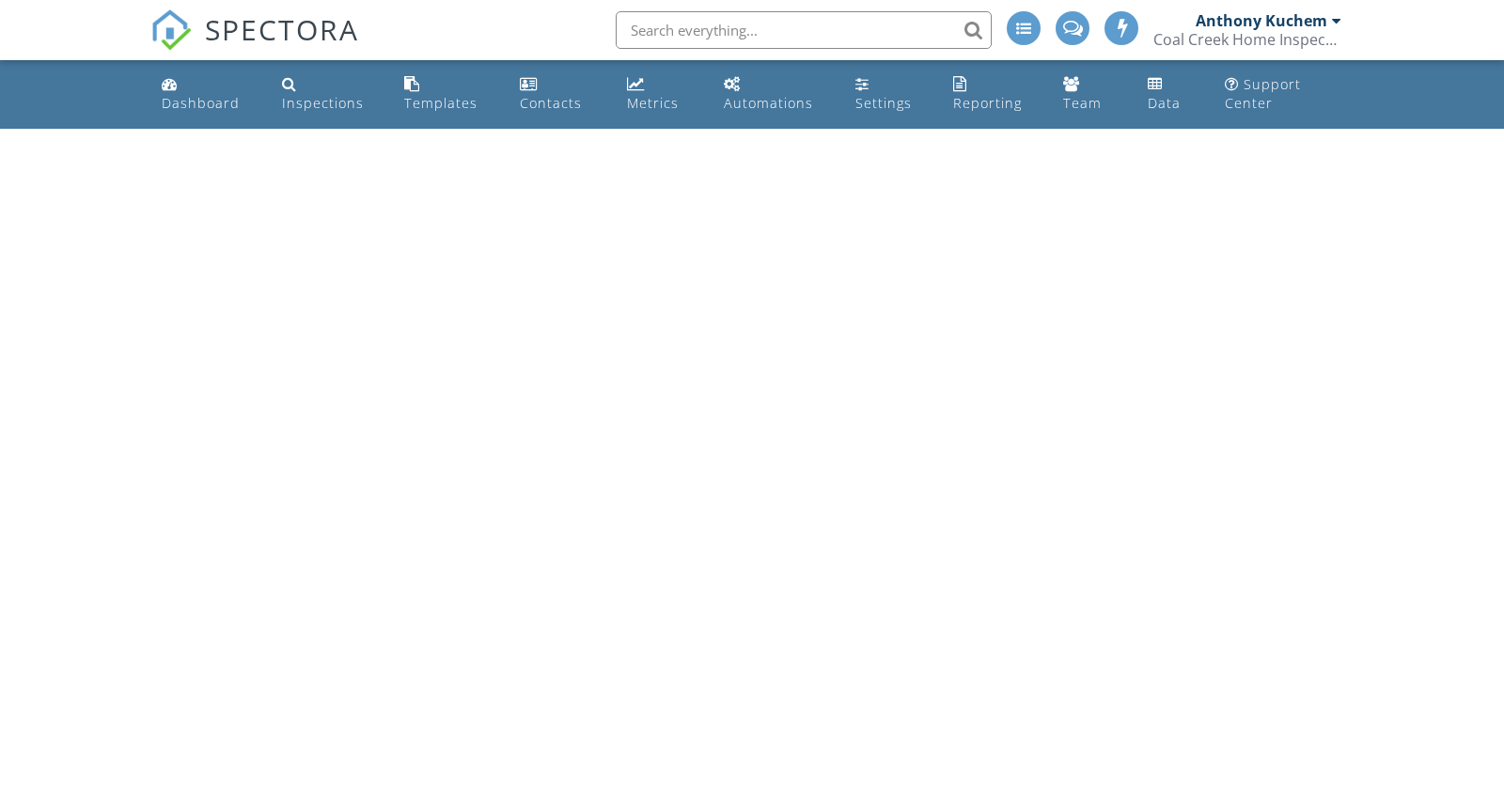 scroll, scrollTop: 0, scrollLeft: 0, axis: both 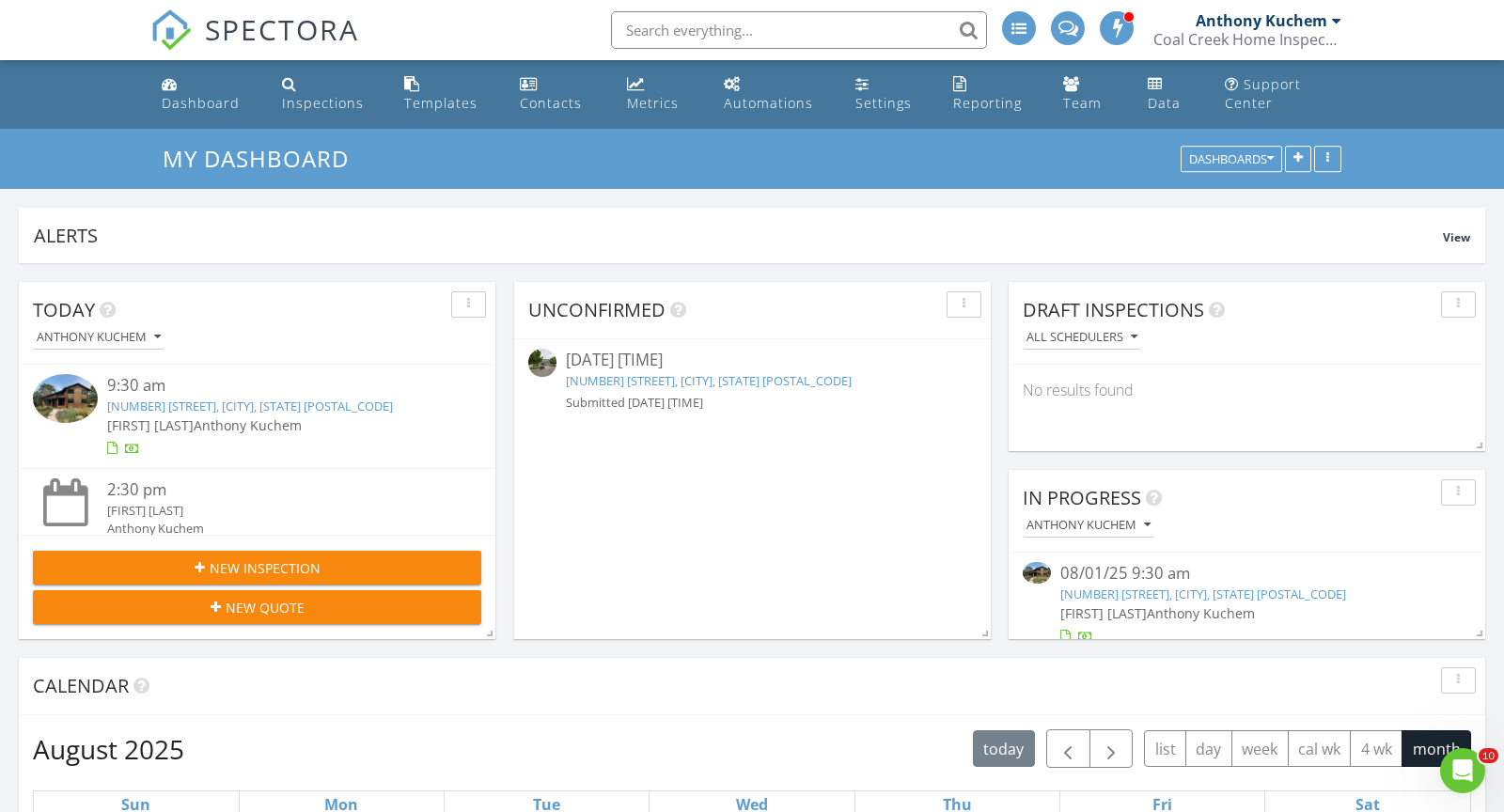 click on "[NUMBER] [STREET], [CITY], [STATE] [POSTAL_CODE]" at bounding box center [709, 381] 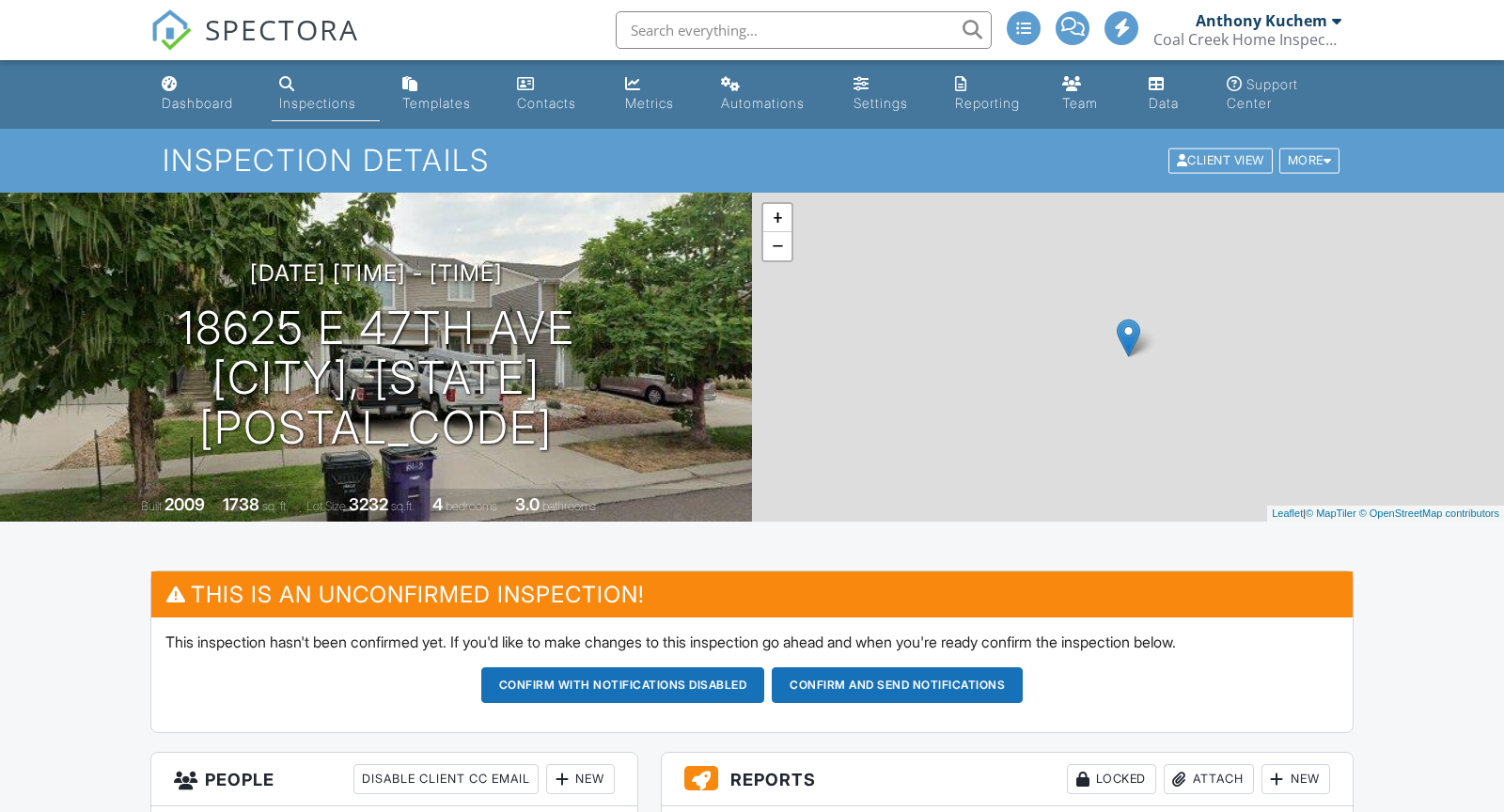 scroll, scrollTop: 0, scrollLeft: 0, axis: both 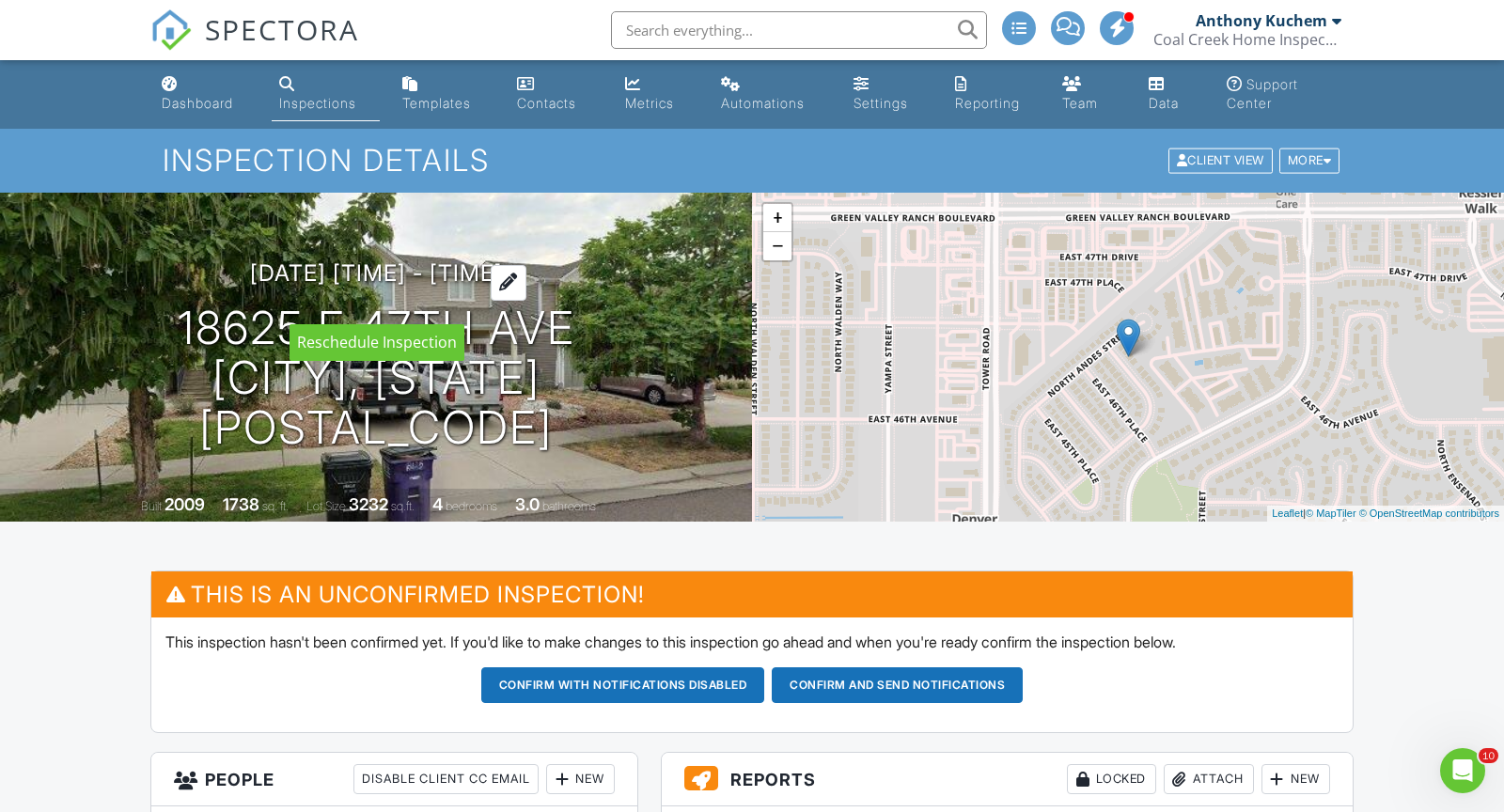 click on "[DATE] [TIME]
- [TIME]" at bounding box center [376, 273] 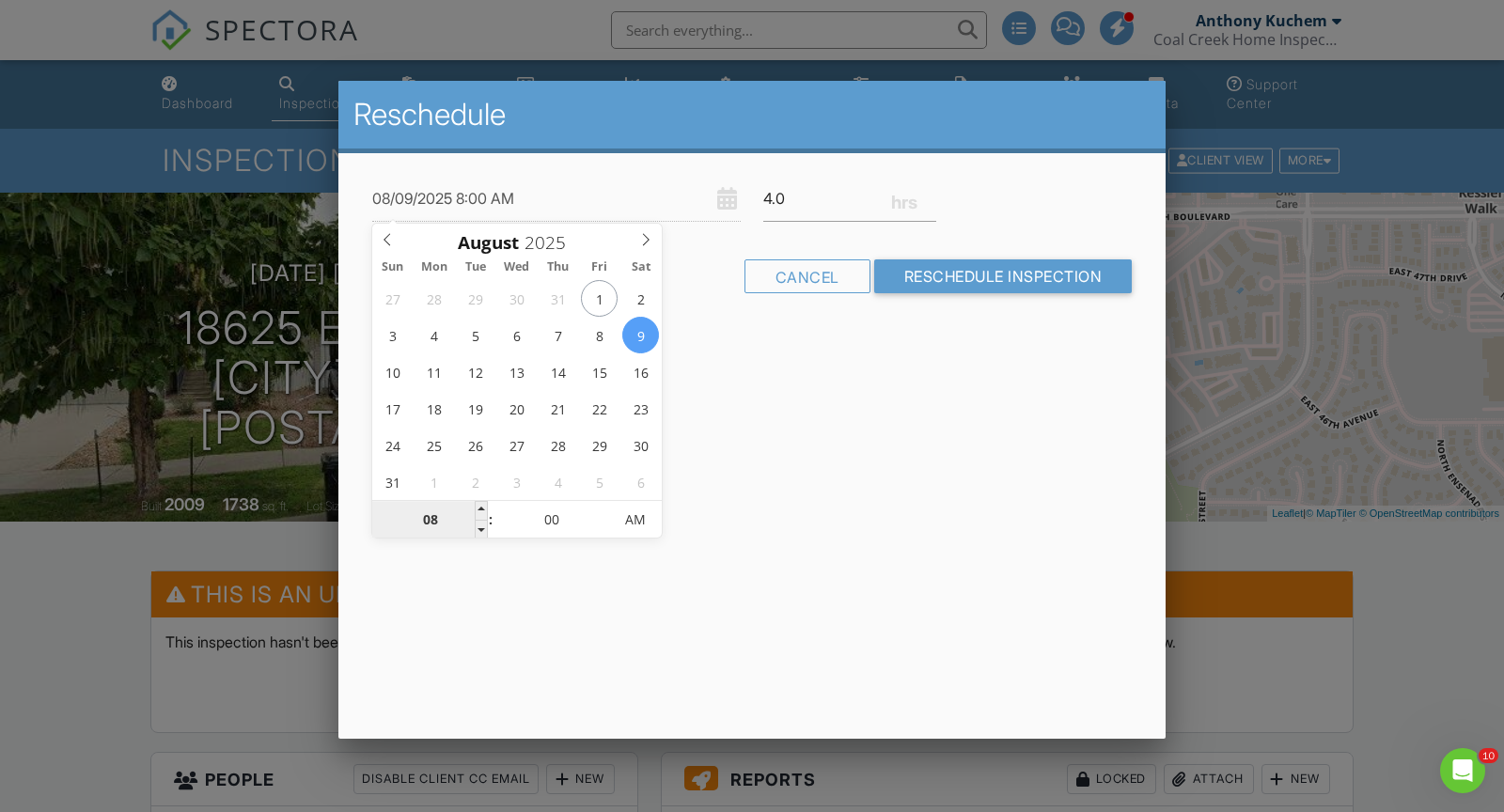 click on "08" at bounding box center [430, 521] 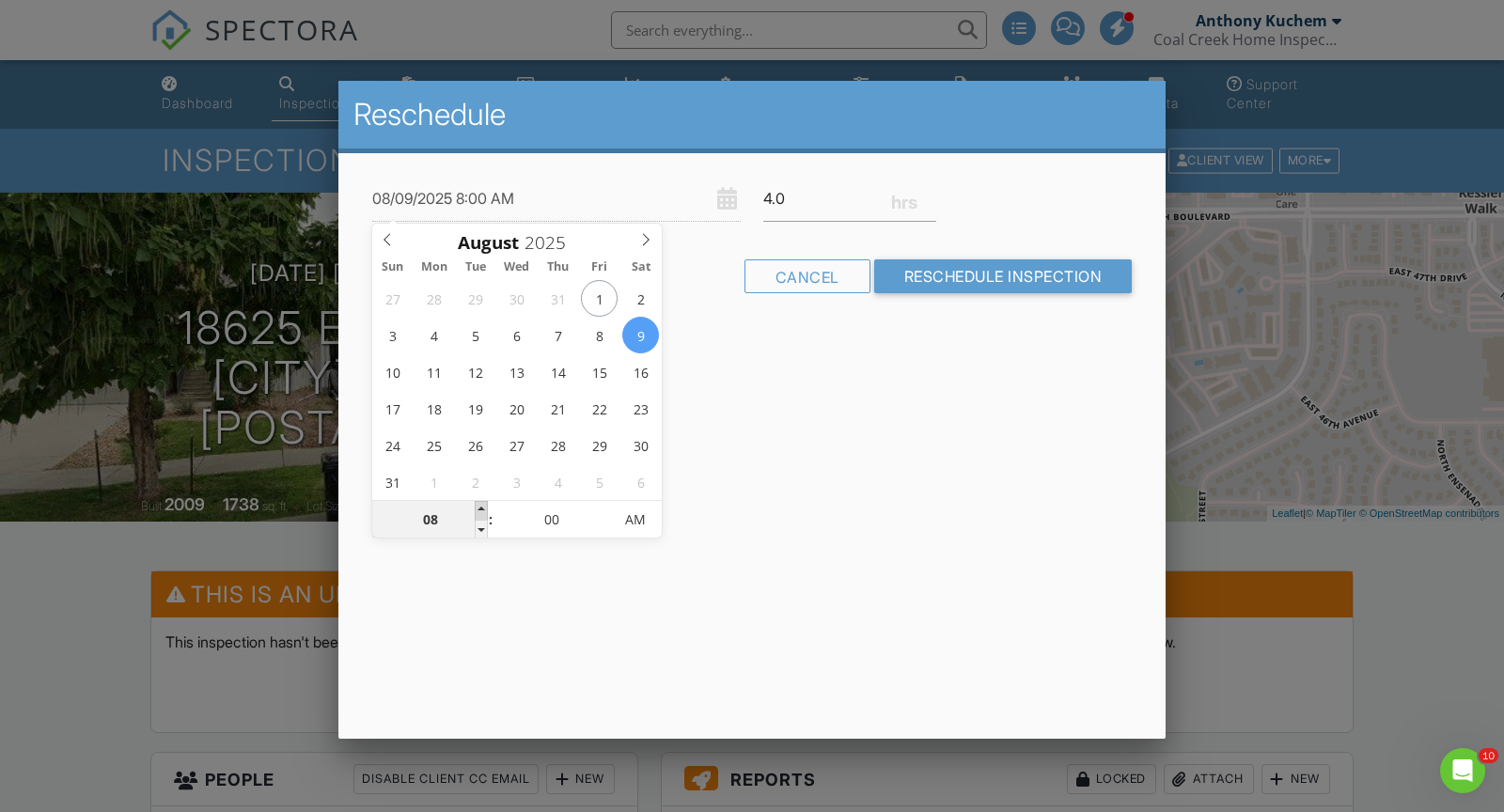 type on "08/09/2025 9:00 AM" 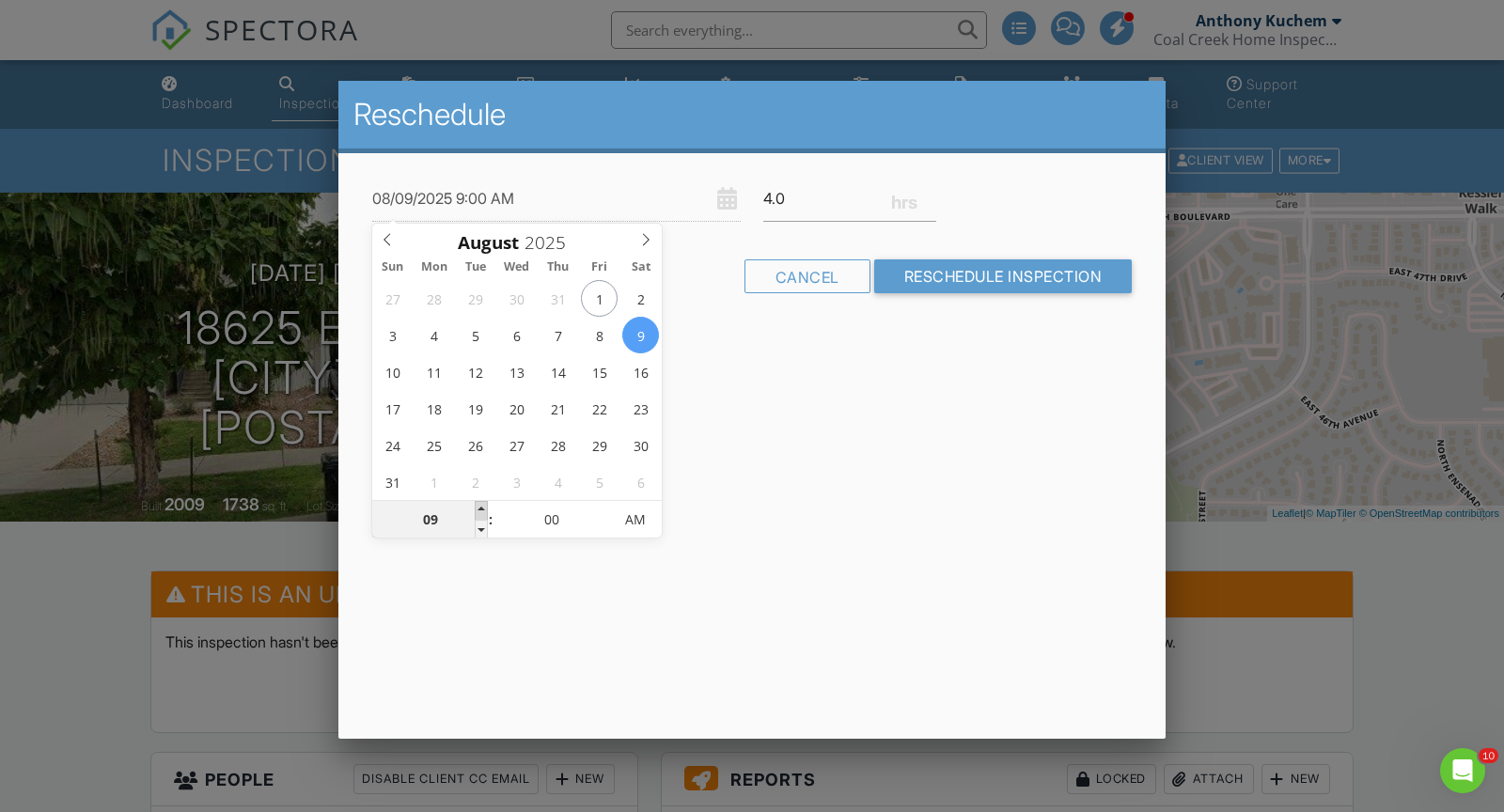 click at bounding box center [481, 510] 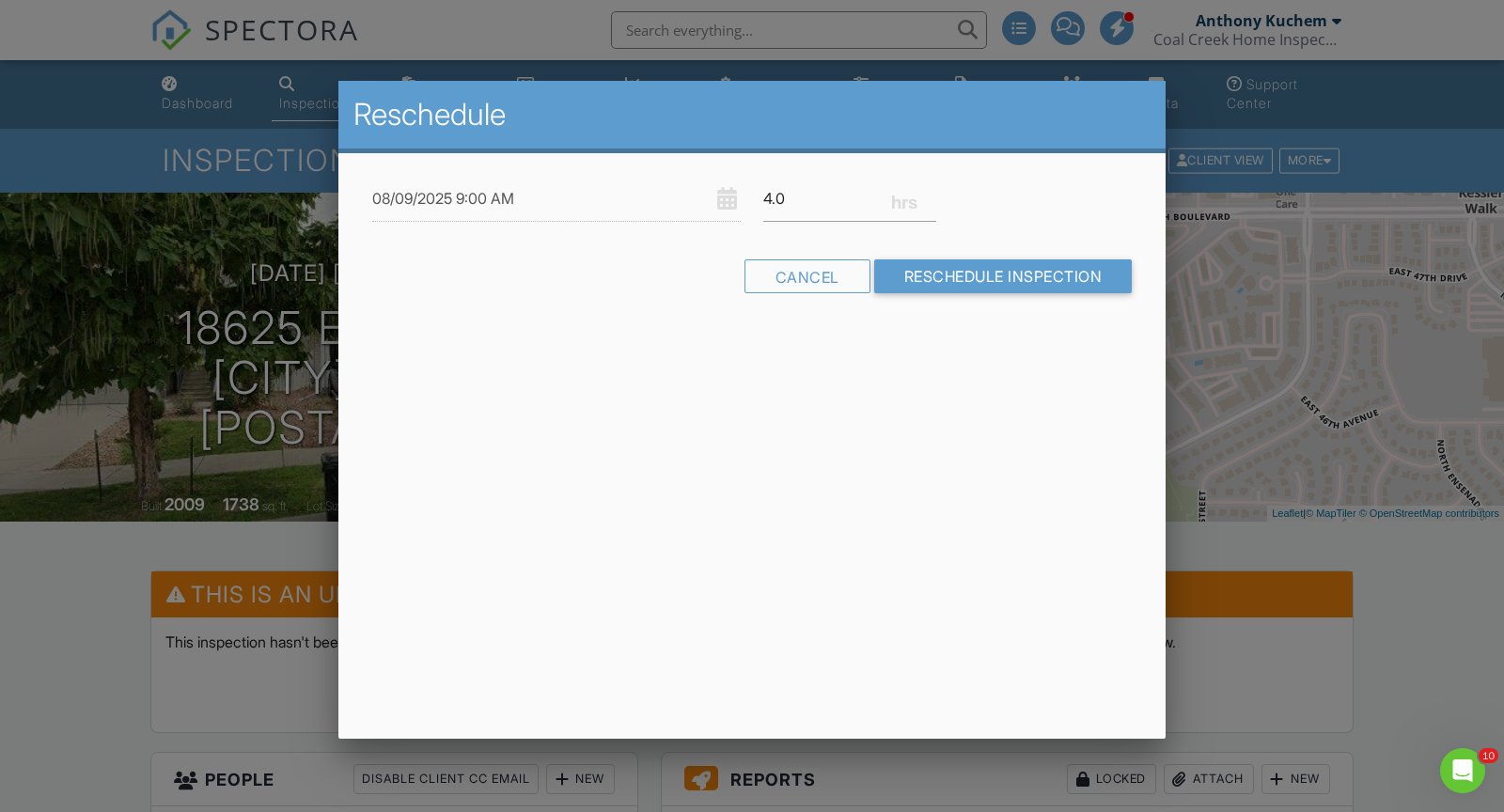 click on "Reschedule
[DATE] [TIME]
4.0
Warning: this date/time is in the past.
Cancel
Reschedule Inspection" at bounding box center (752, 410) 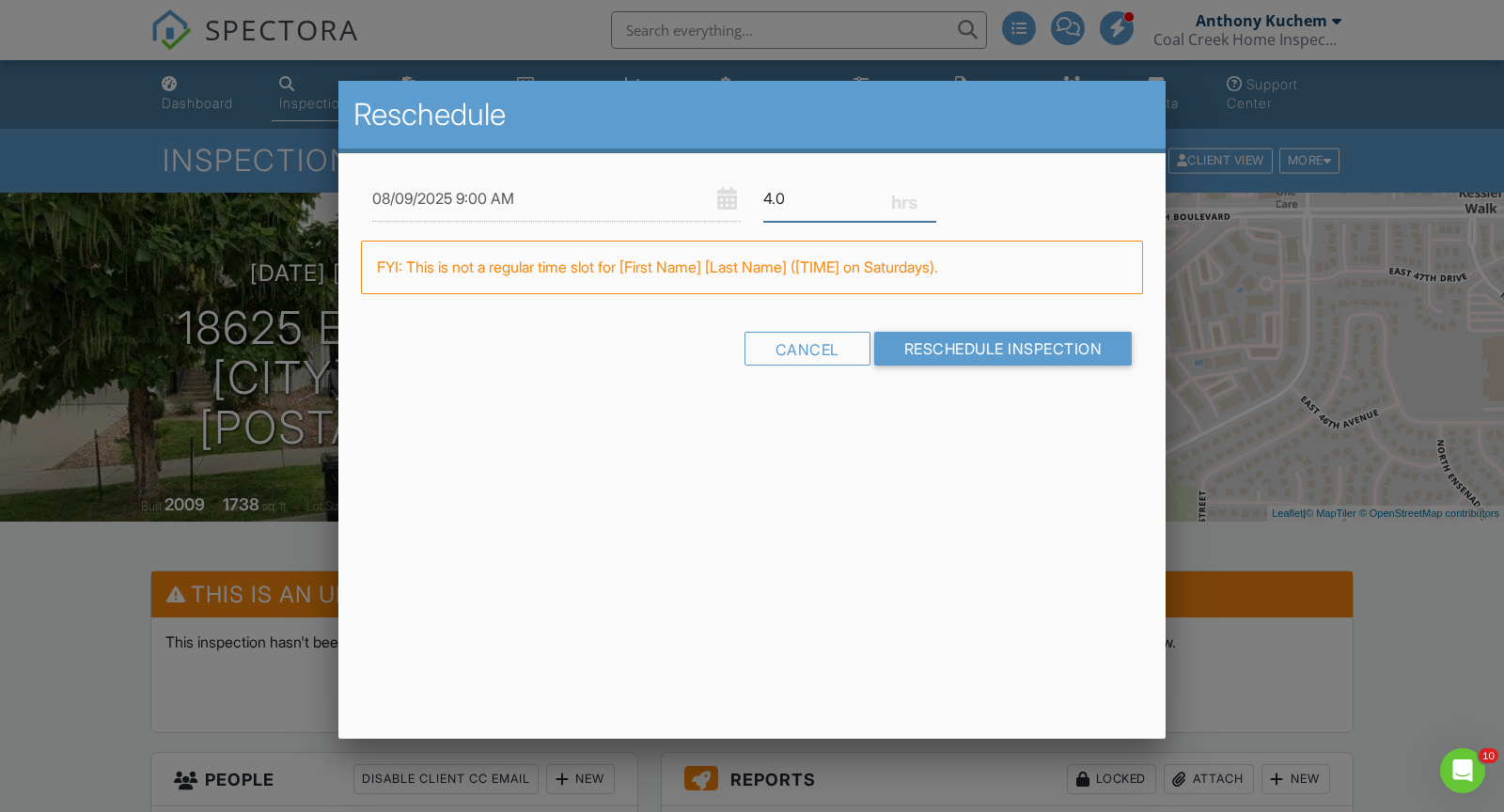 click on "4.0" at bounding box center [850, 198] 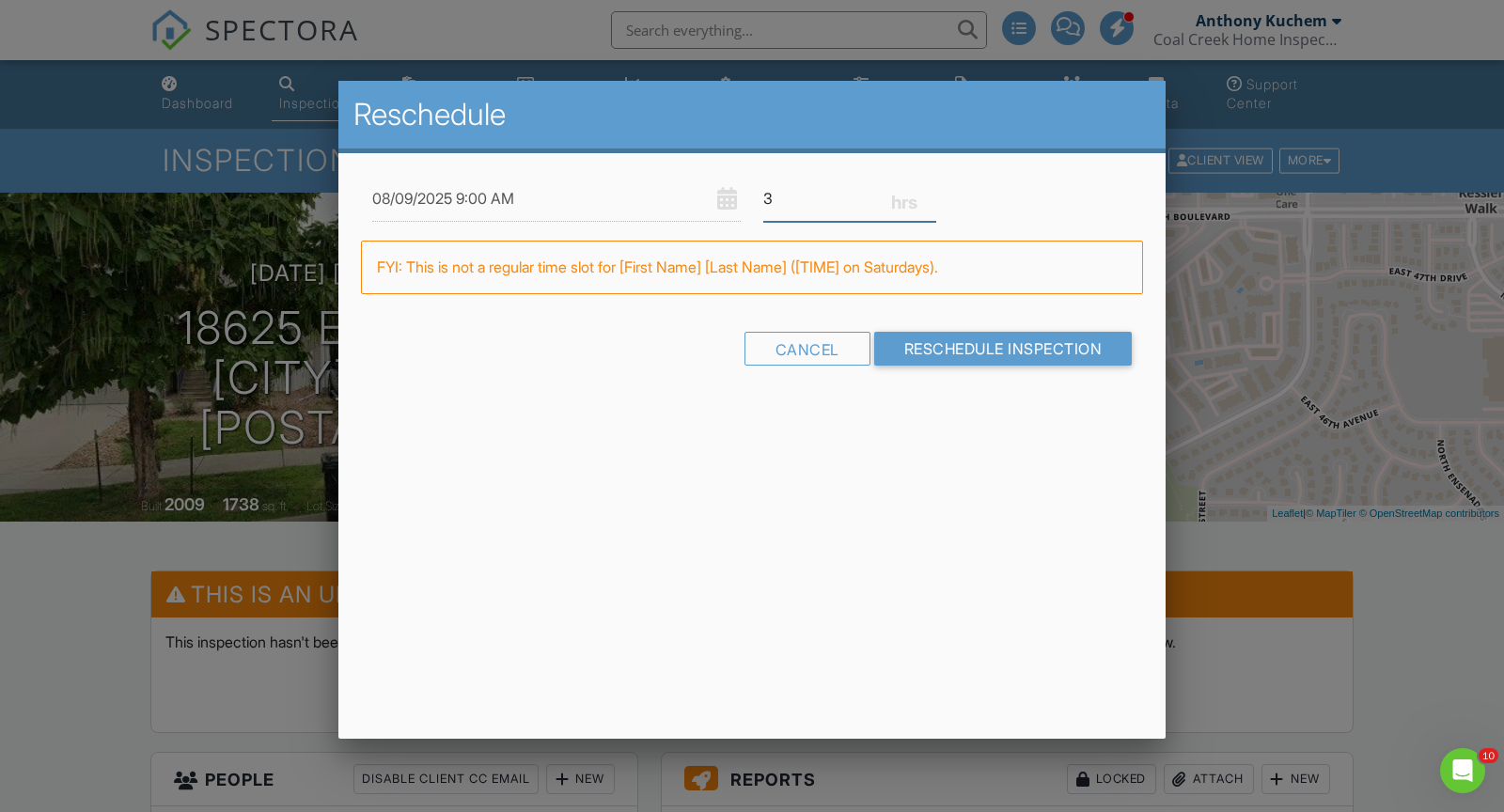 type on "3" 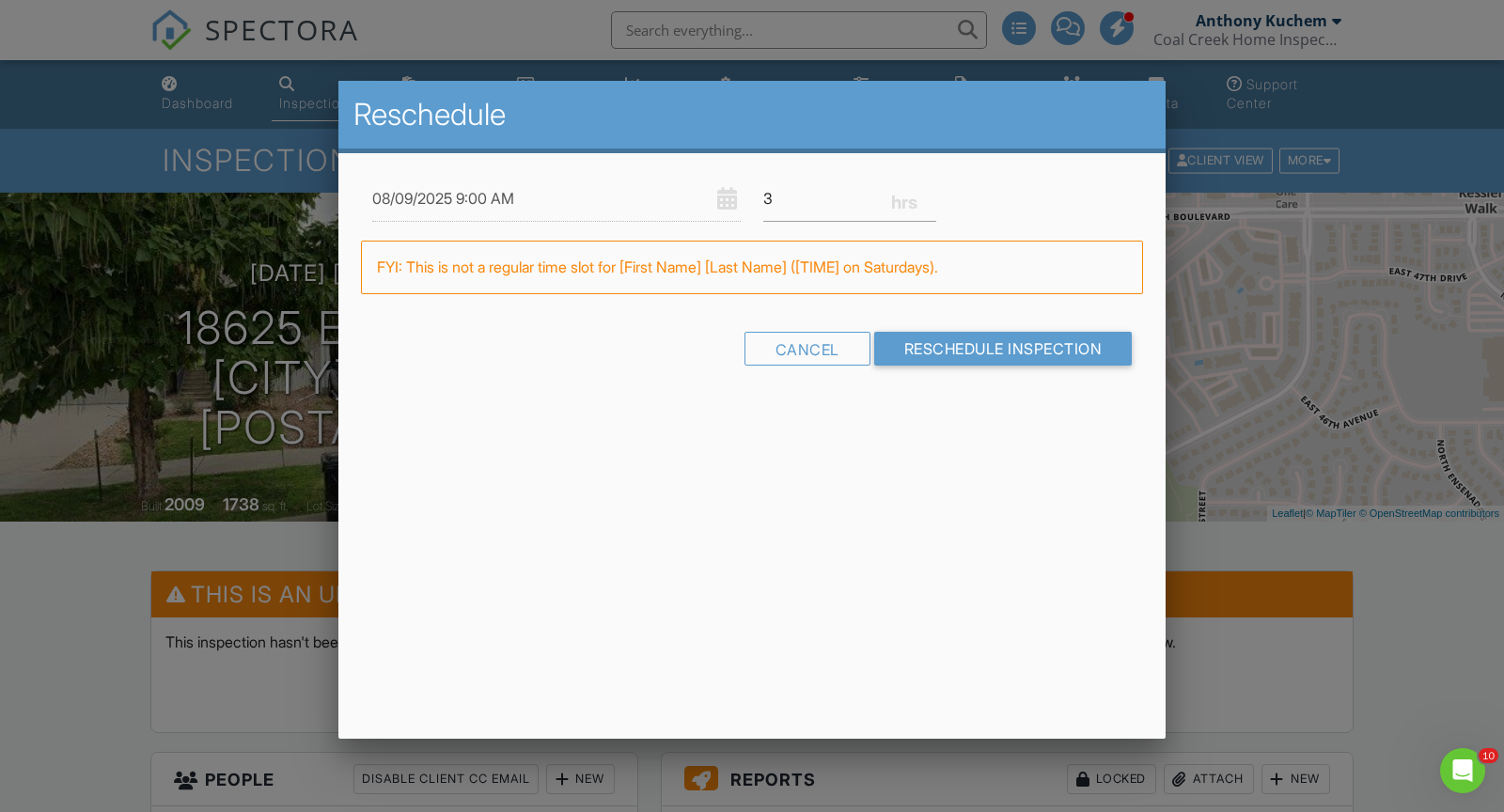 click on "08/09/2025 9:00 AM" at bounding box center (556, 198) 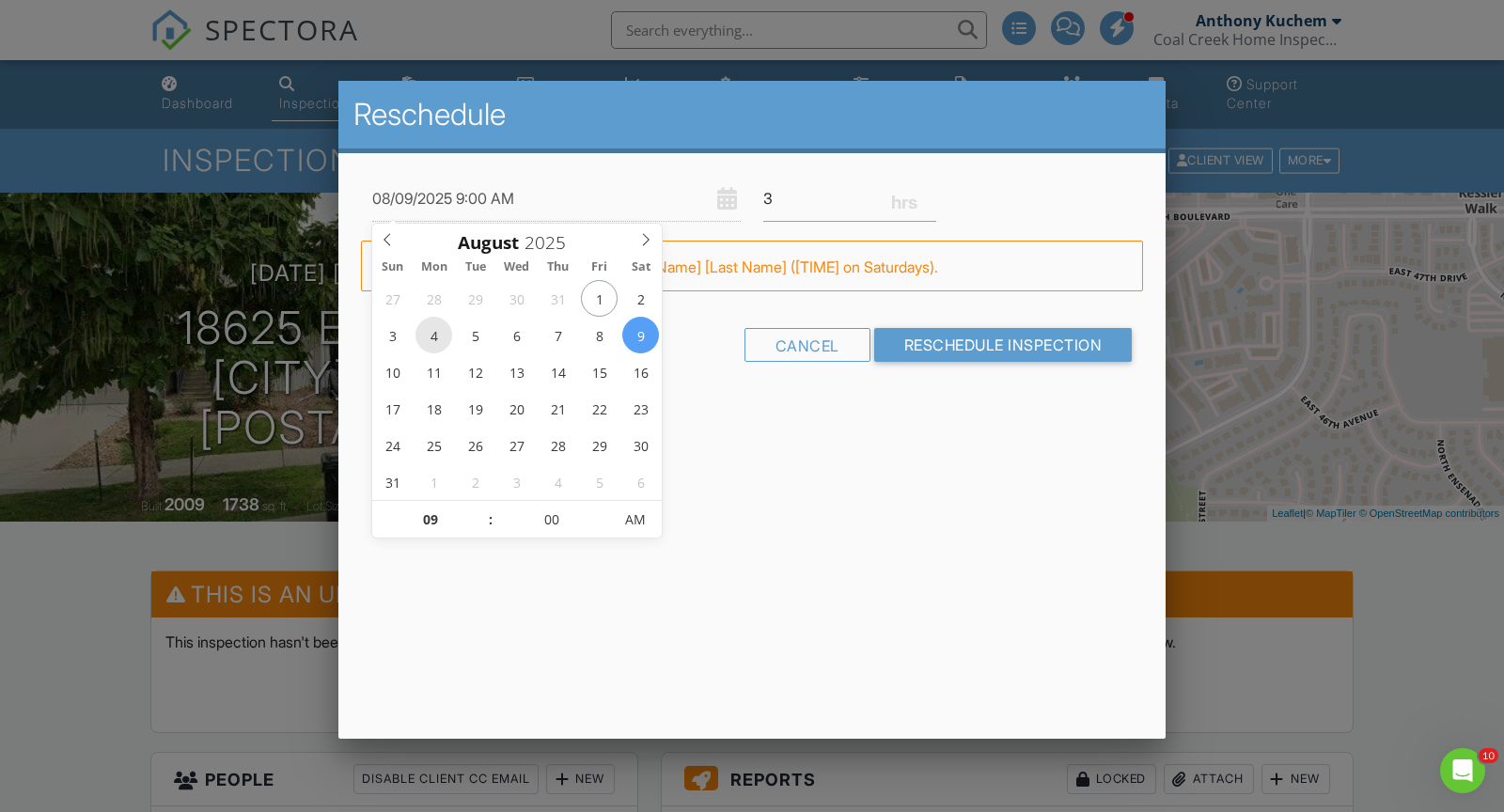 type on "08/04/2025 9:00 AM" 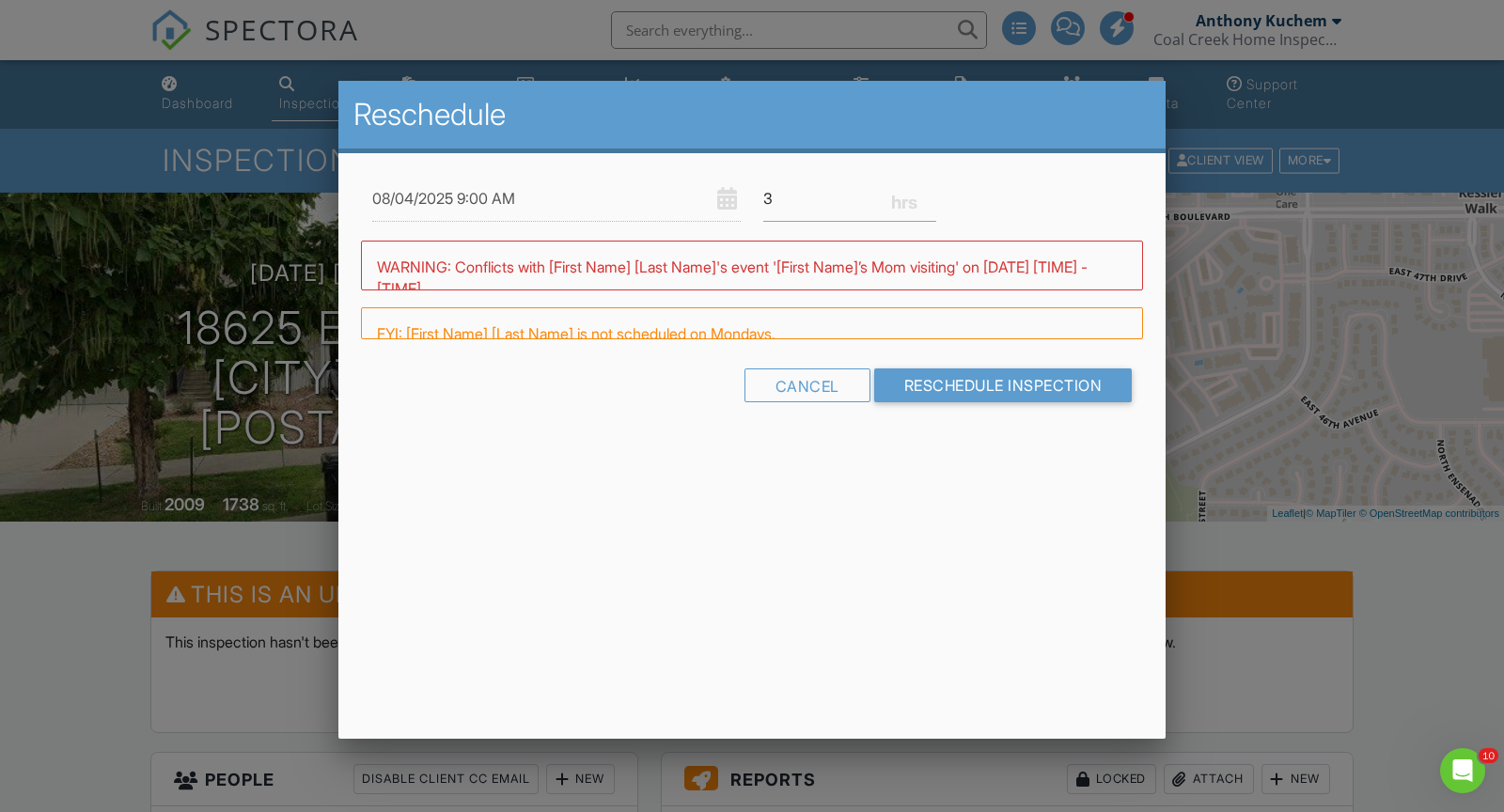 click on "Reschedule
08/04/2025 9:00 AM
3
Warning: this date/time is in the past.
WARNING: Conflicts with Drew Townlian's event 'Drew’s Mom visiting' on 07/31/2025 12:00 am - 11:59 pm.
FYI: Drew Townlian is not scheduled on Mondays.
Cancel
Reschedule Inspection" at bounding box center (752, 410) 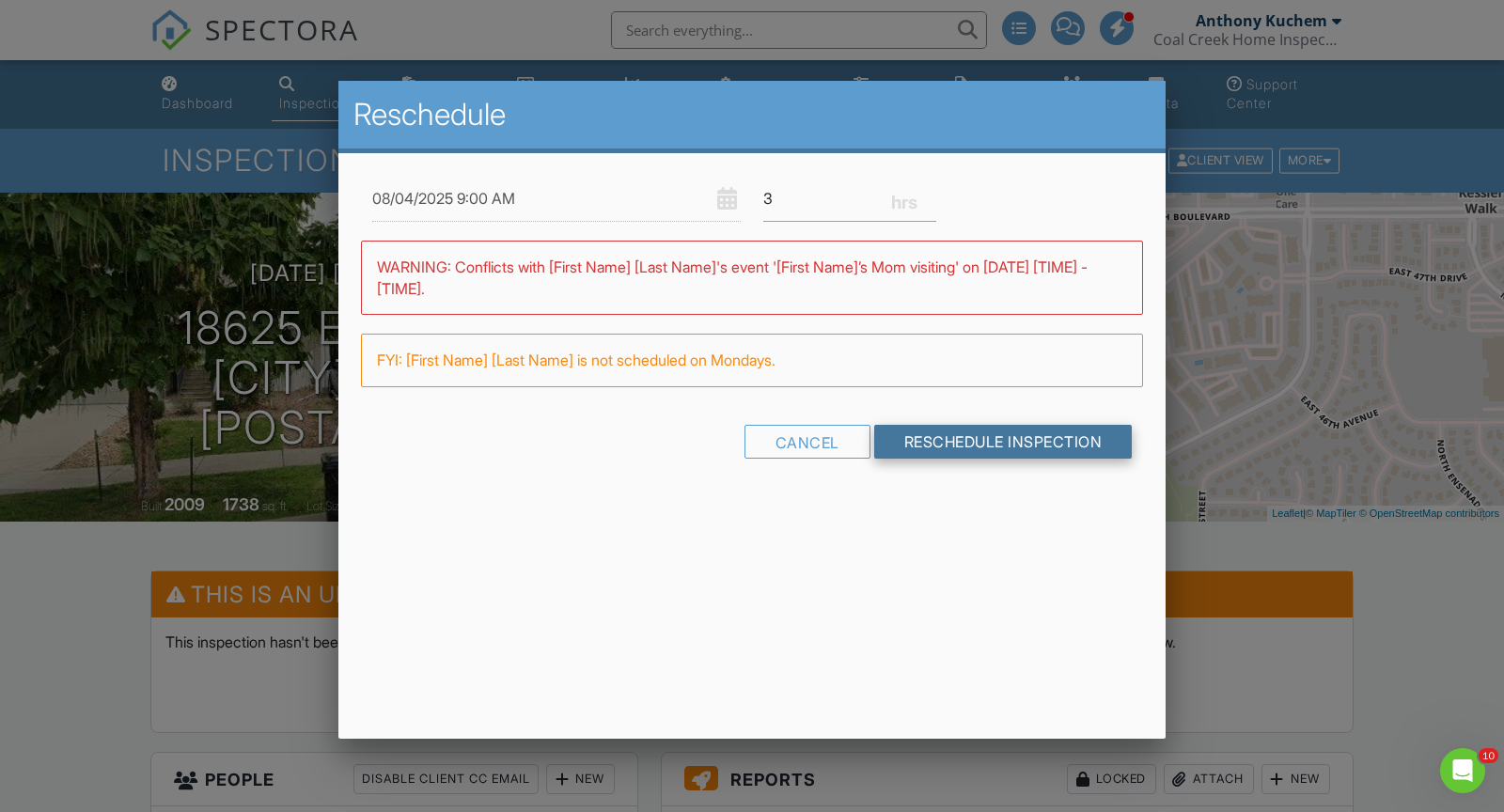click on "Reschedule Inspection" at bounding box center [1003, 442] 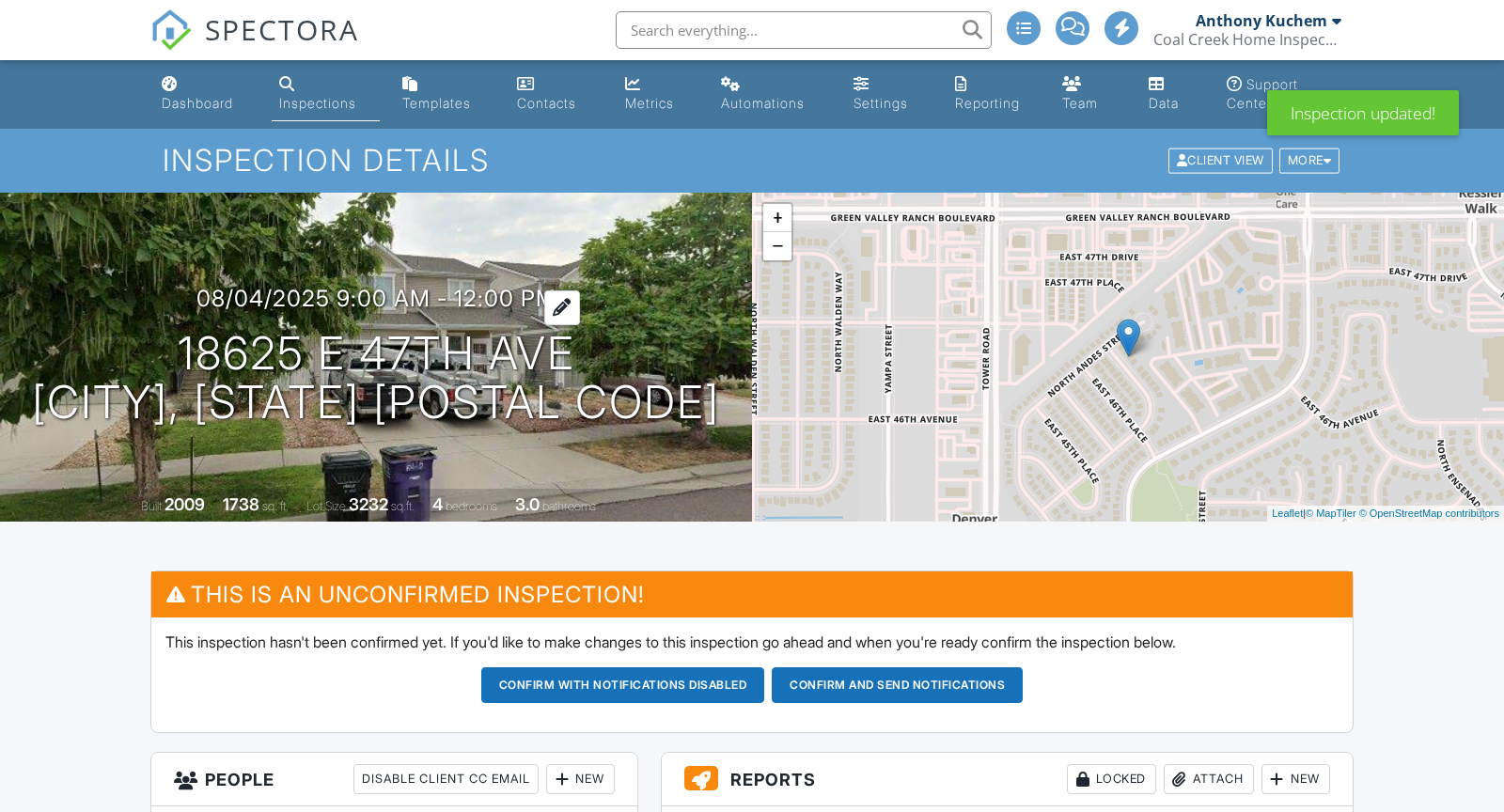 scroll, scrollTop: 0, scrollLeft: 0, axis: both 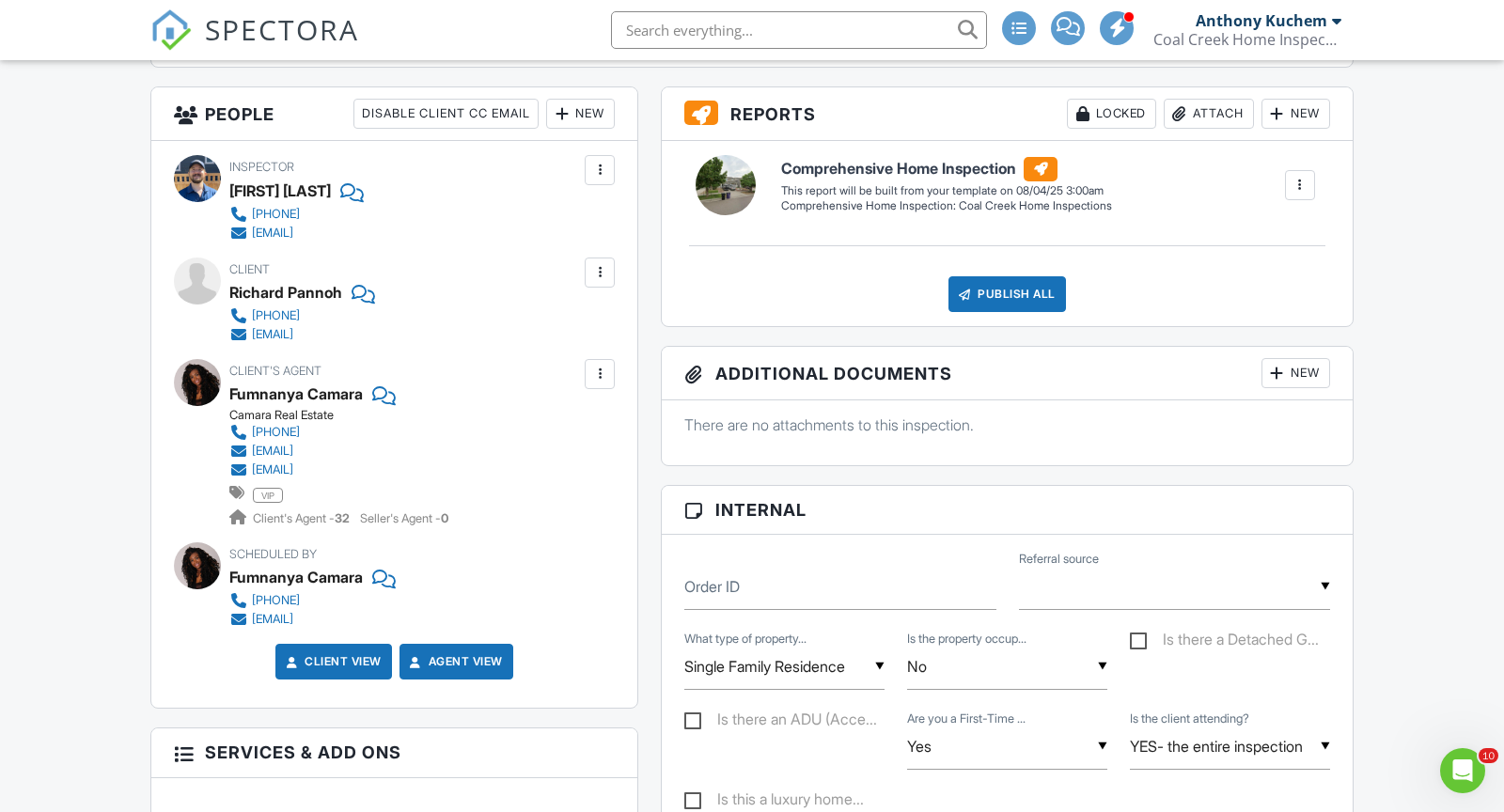 click on "New" at bounding box center (580, 114) 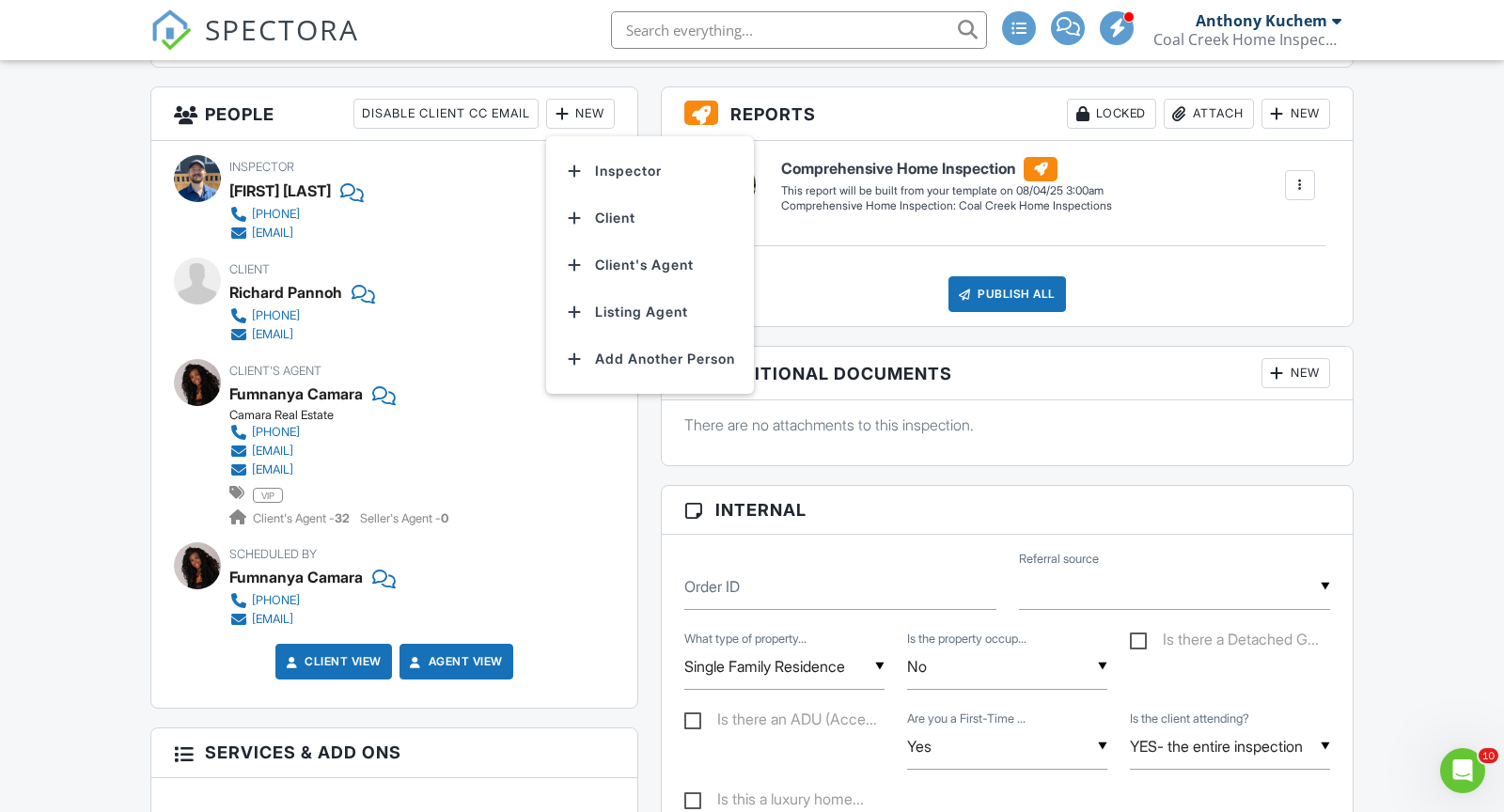 click on "Reports
Locked
Attach
New
Comprehensive Home Inspection
Comprehensive Home Inspection: Coal Creek Home Inspections
Edit
View
Comprehensive Home Inspection
Comprehensive Home Inspection: Coal Creek Home Inspections
This report will be built from your template on 08/04/25  3:00am
Quick Publish
Copy
Build Now
Delete
Publish All
Checking report completion
Publish report?
Before publishing from the web, click "Preview/Publish" in the Report Editor to save your changes ( don't know where that is? ). If this is not clicked, your latest changes may not appear in the report.
This will make this report available to your client and/or agent. It will not send out a notification.
To send an email, use 'Publish All' below or jump into the report and use the 'Publish' button there.
Cancel
Publish
To" at bounding box center [1007, 1026] 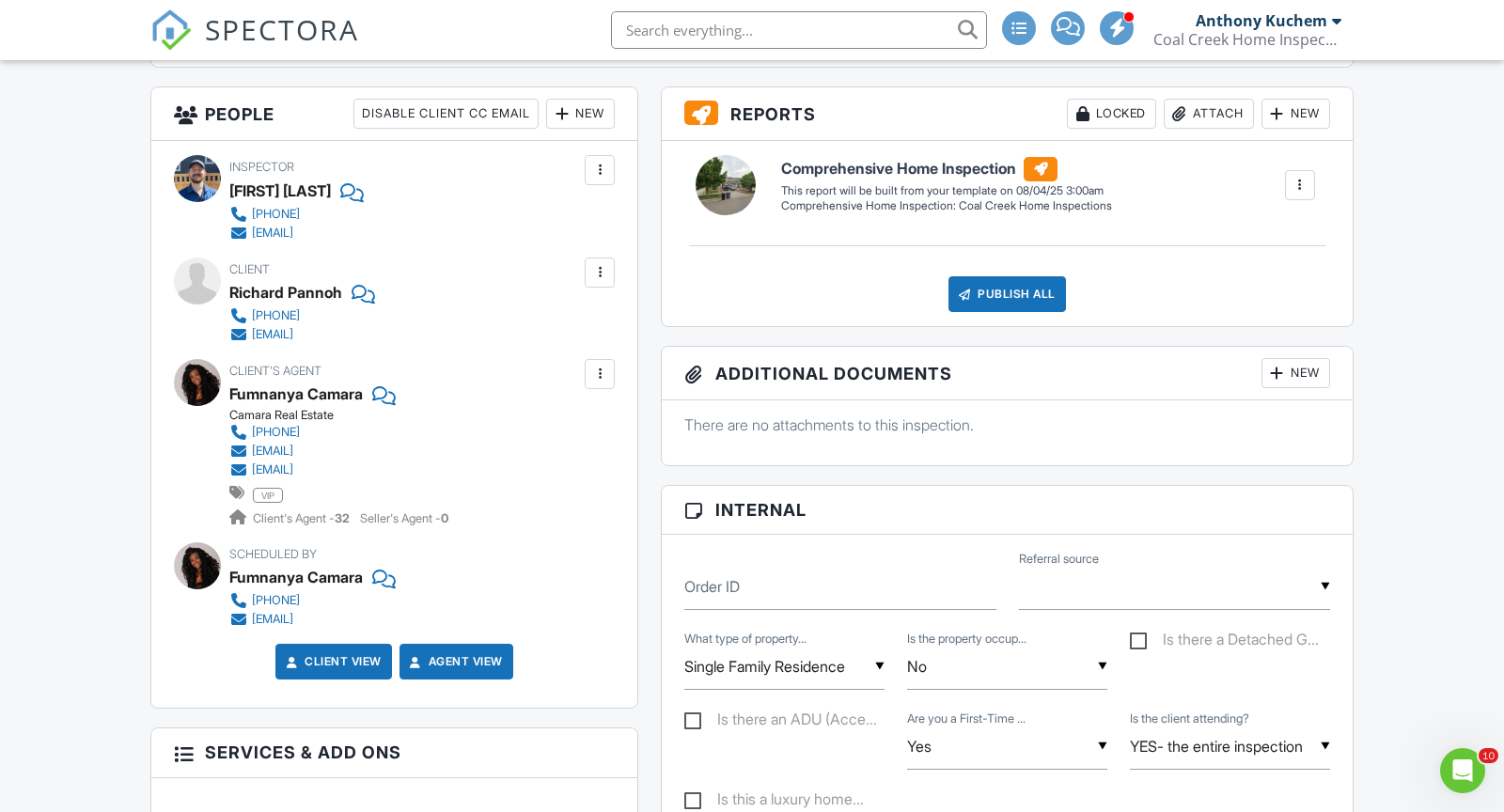 click on "New" at bounding box center [580, 114] 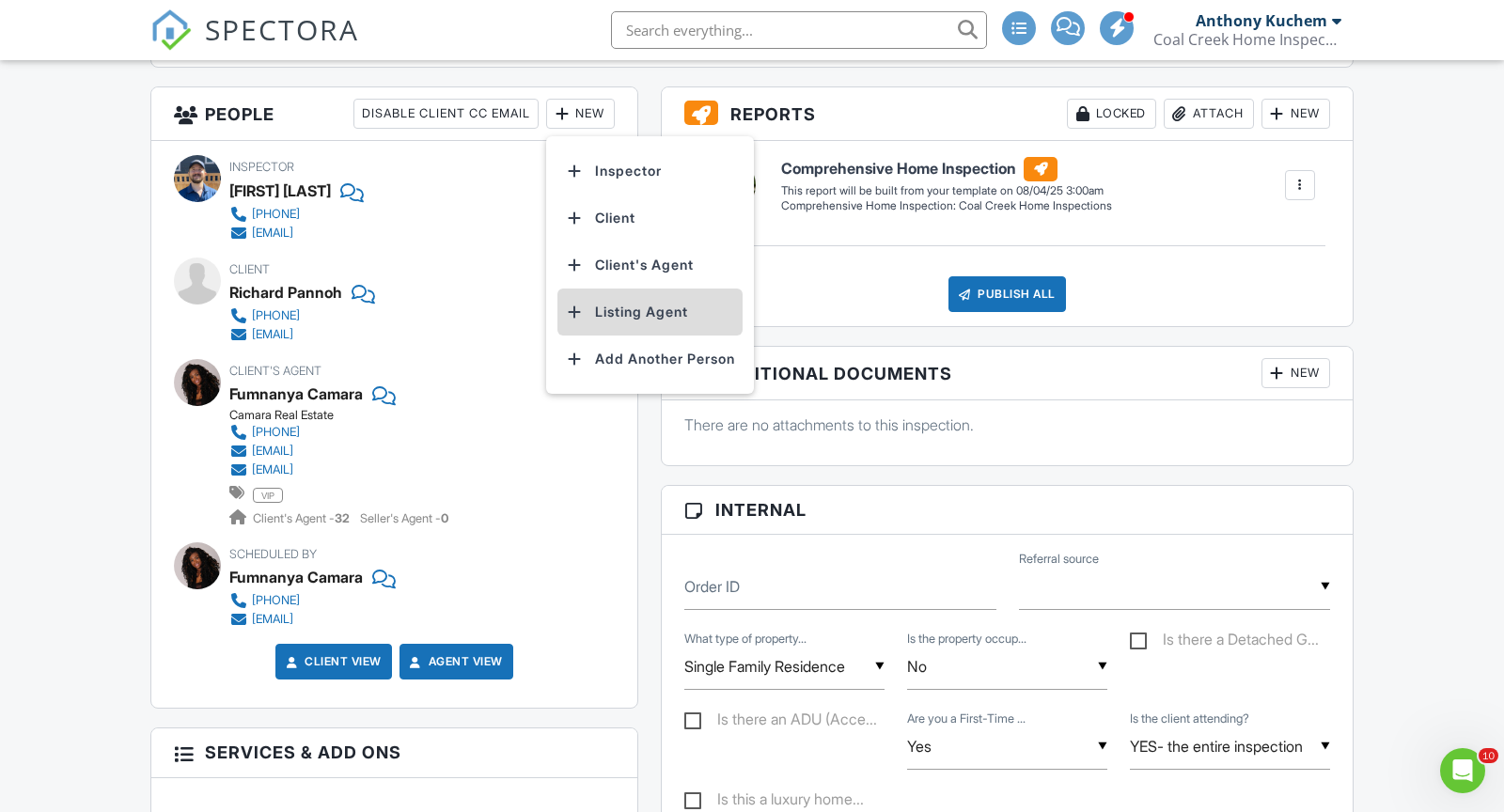 click on "Listing Agent" at bounding box center (650, 312) 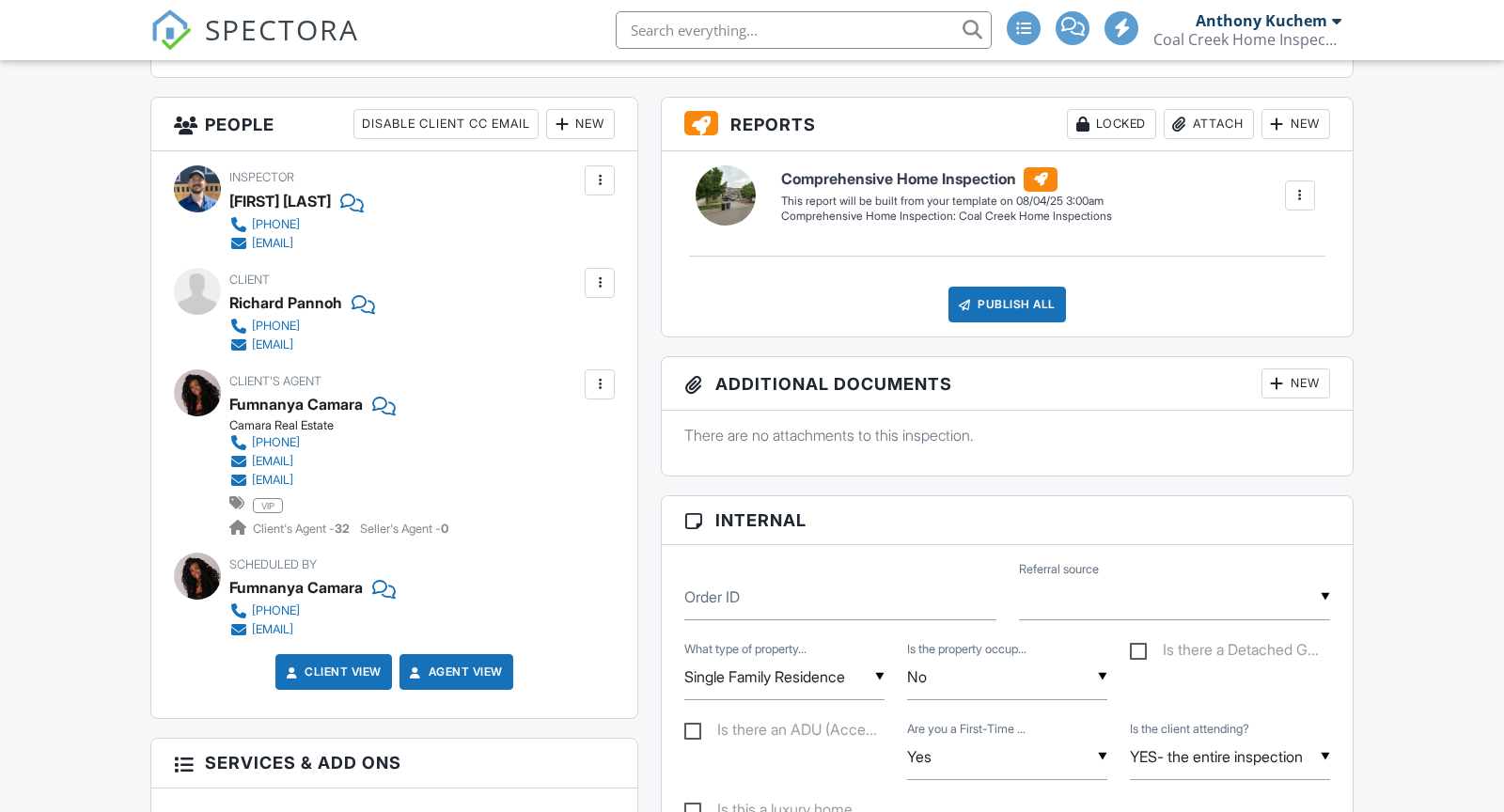 scroll, scrollTop: 655, scrollLeft: 0, axis: vertical 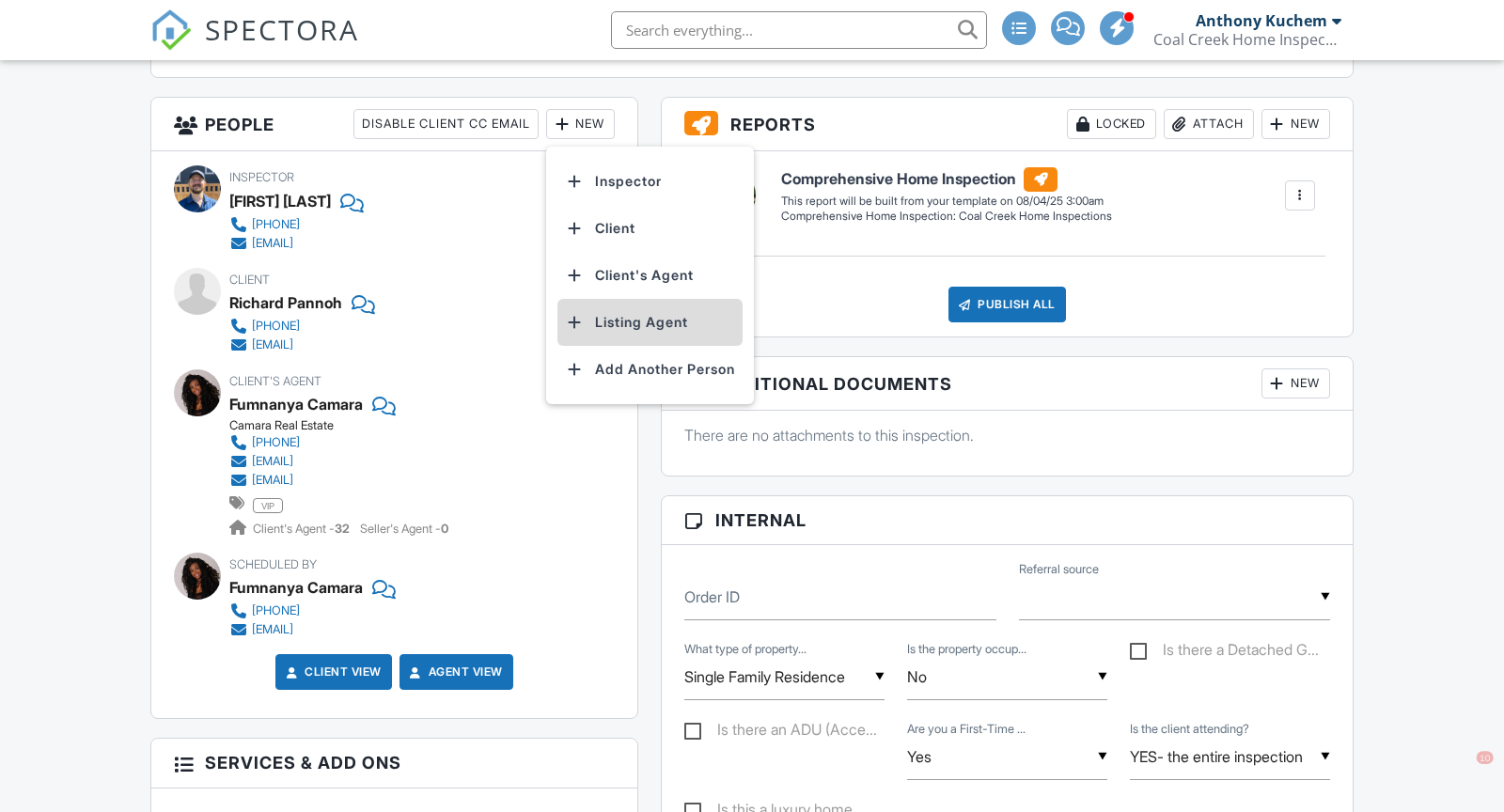 click on "Listing Agent" at bounding box center (650, 322) 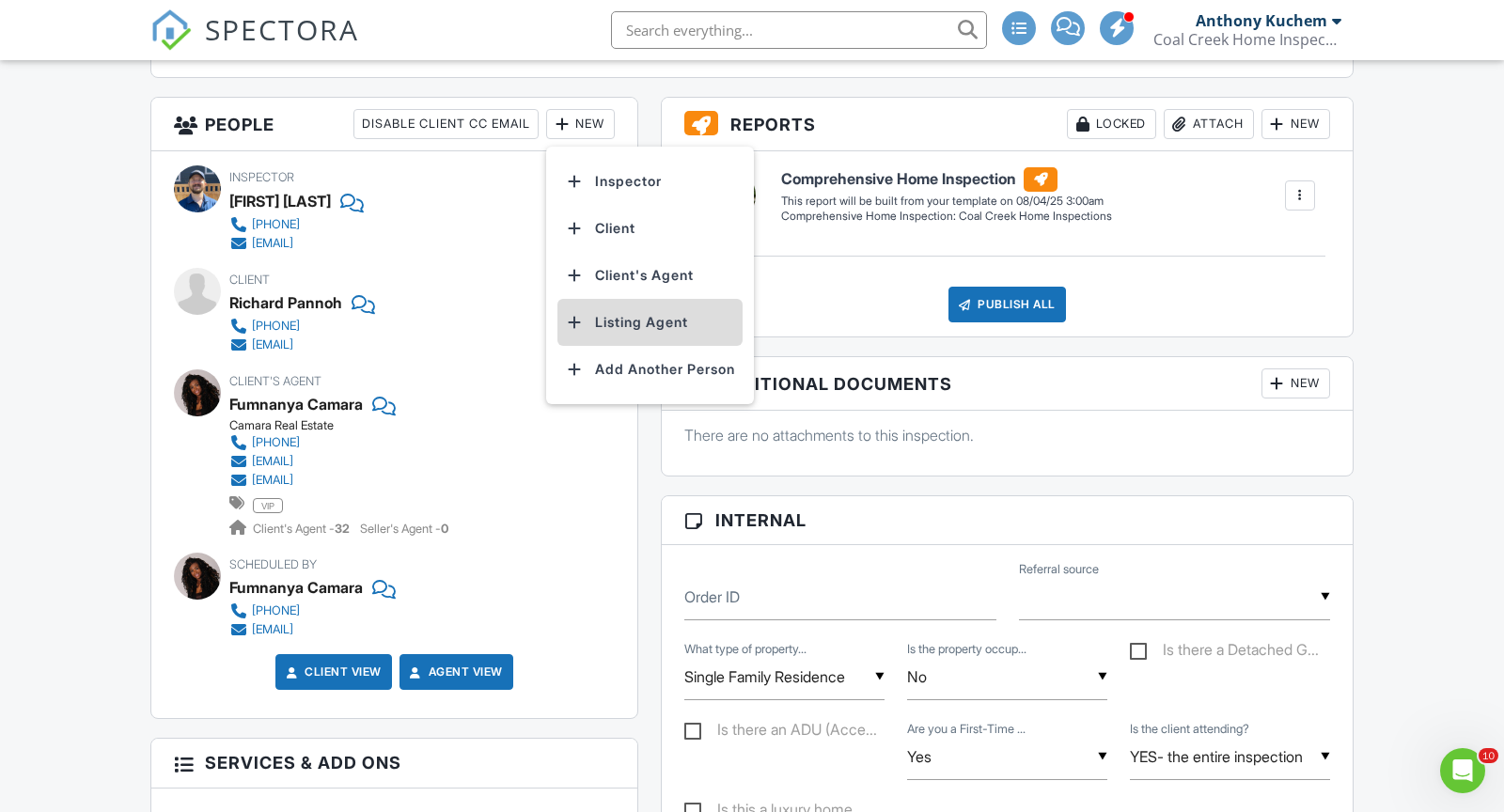 scroll, scrollTop: 0, scrollLeft: 0, axis: both 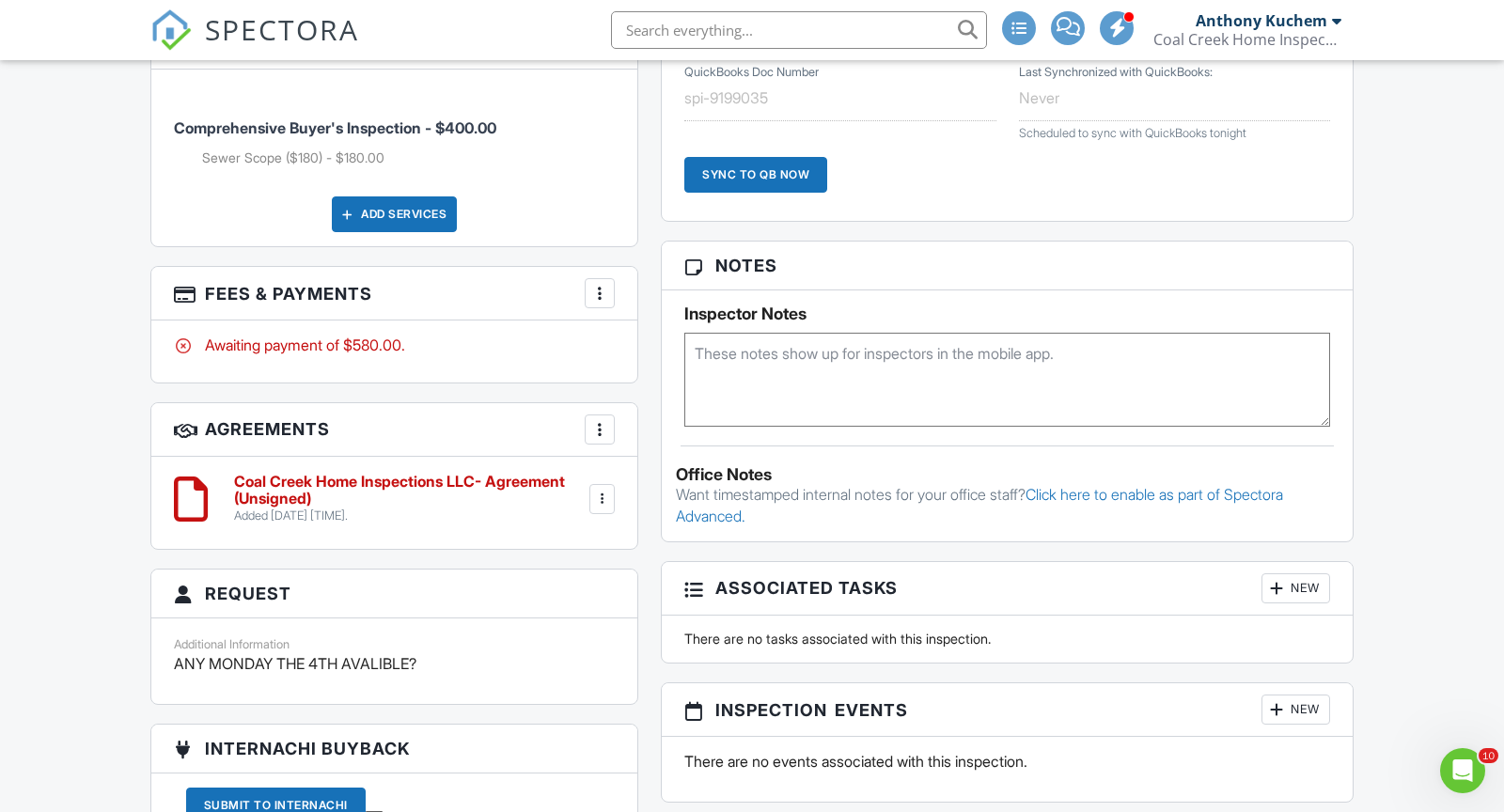 click at bounding box center (1007, 380) 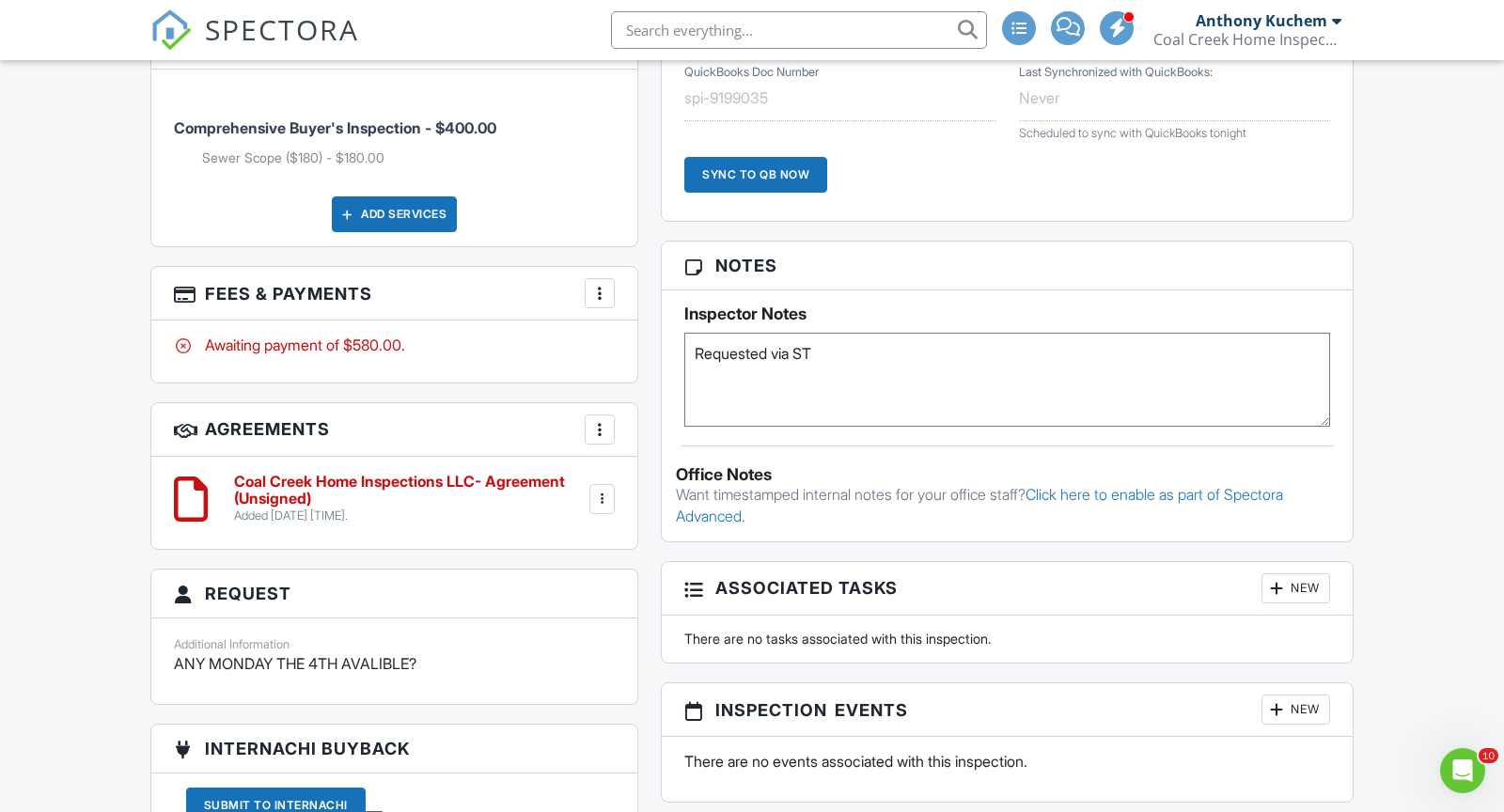 click on "Requested via ST" at bounding box center (1007, 380) 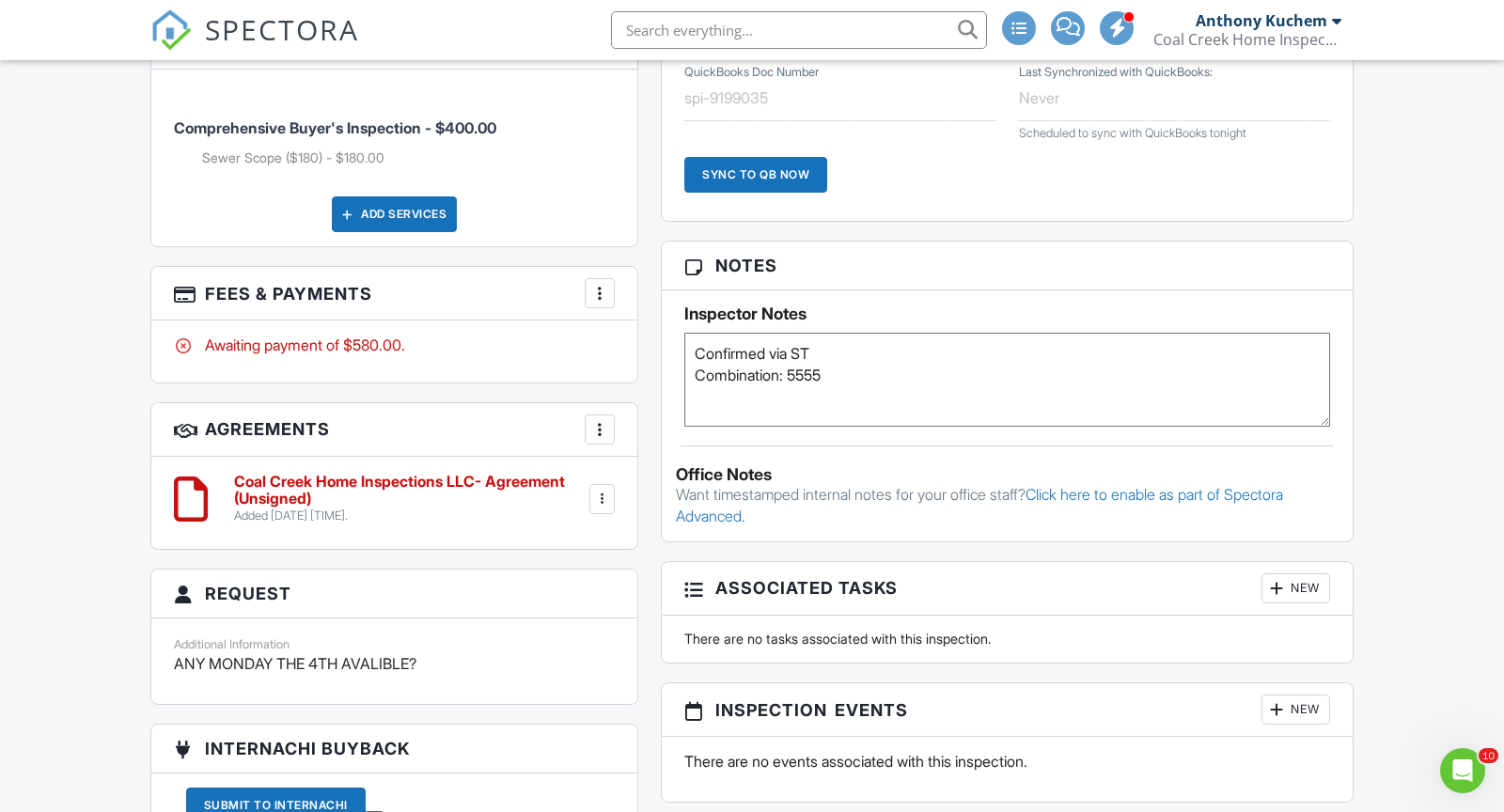 type on "Confirmed via ST
Combination: 5555" 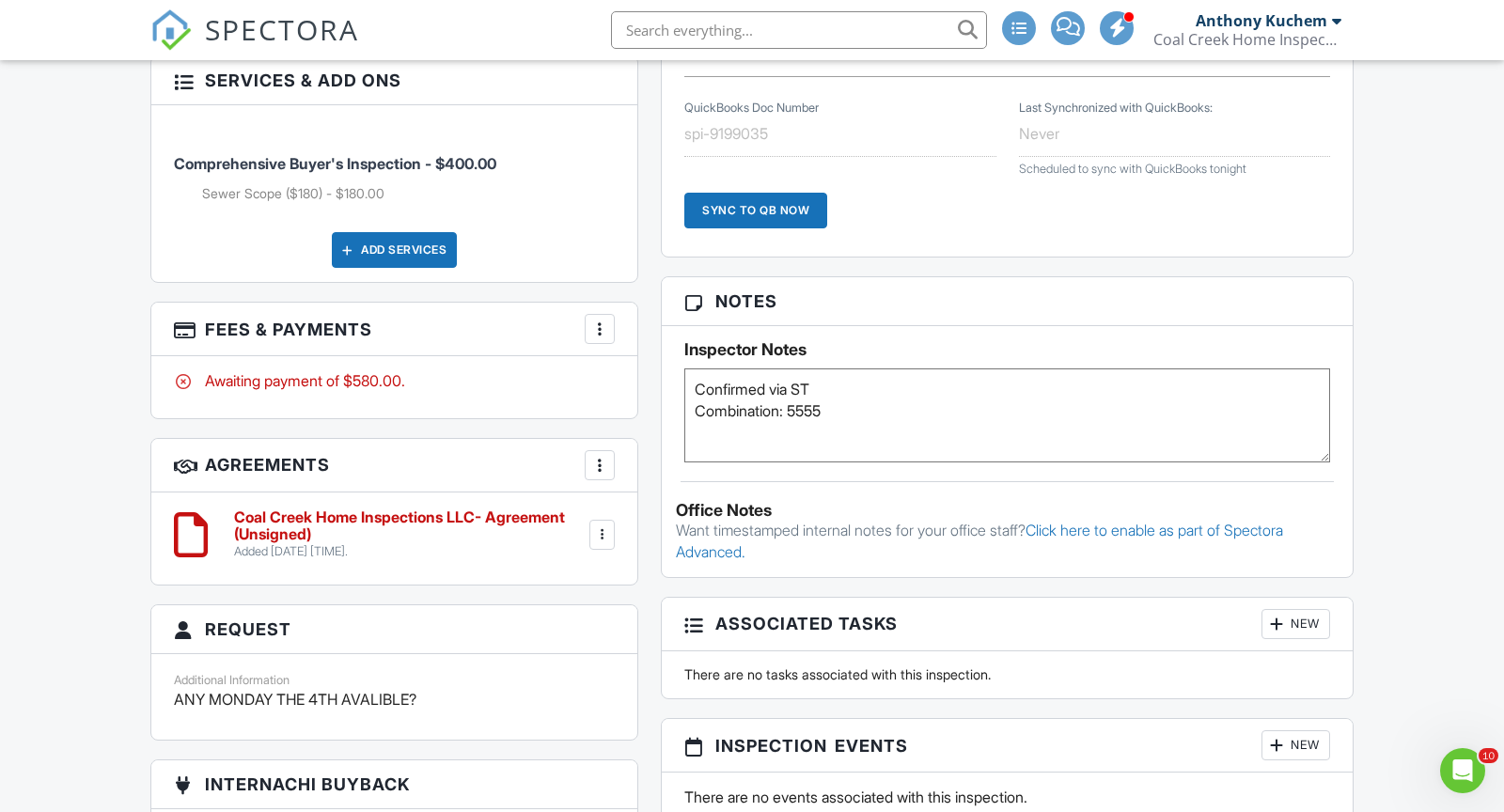 scroll, scrollTop: 1471, scrollLeft: 0, axis: vertical 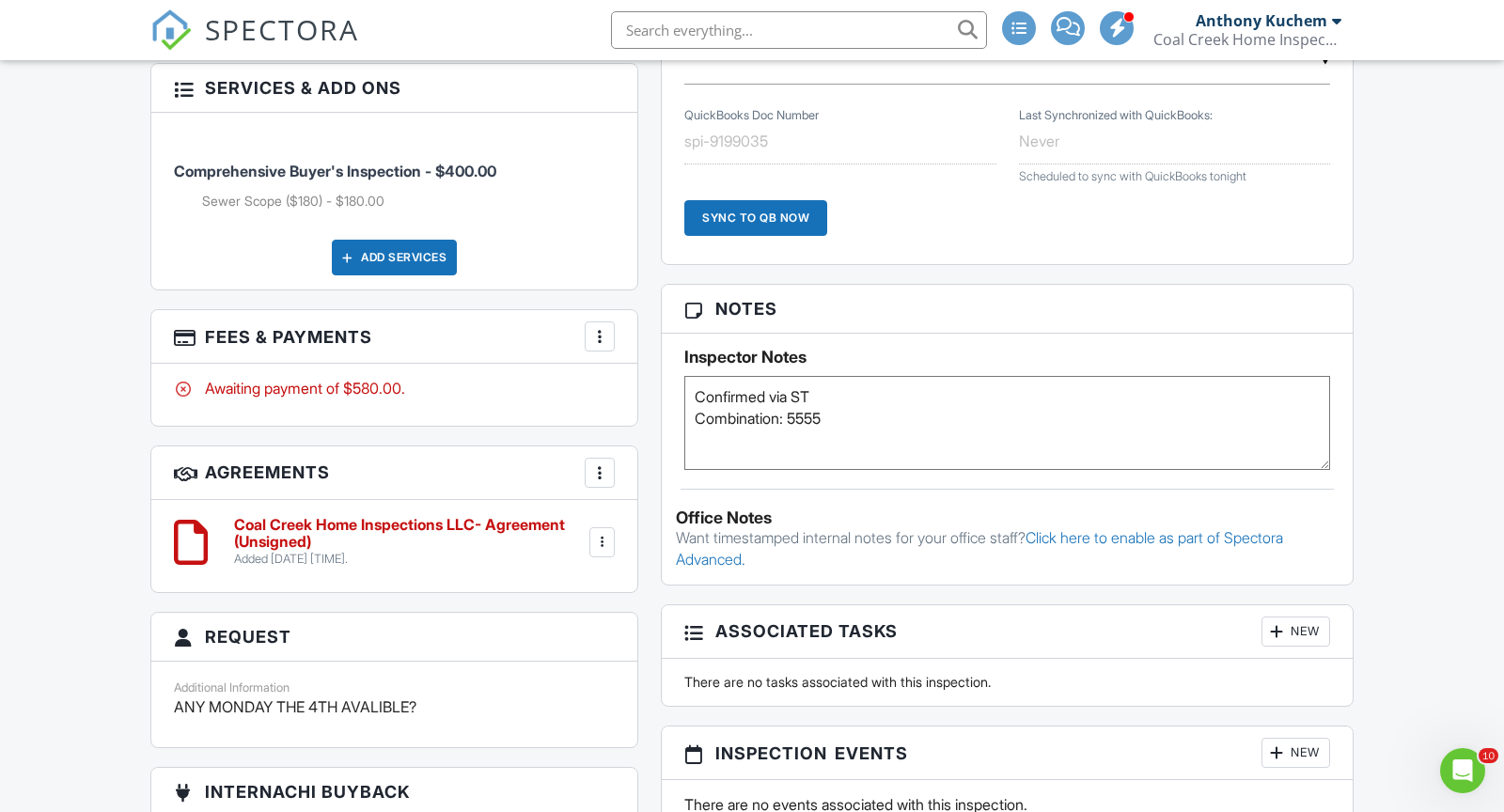 drag, startPoint x: 843, startPoint y: 410, endPoint x: 608, endPoint y: 358, distance: 240.68444 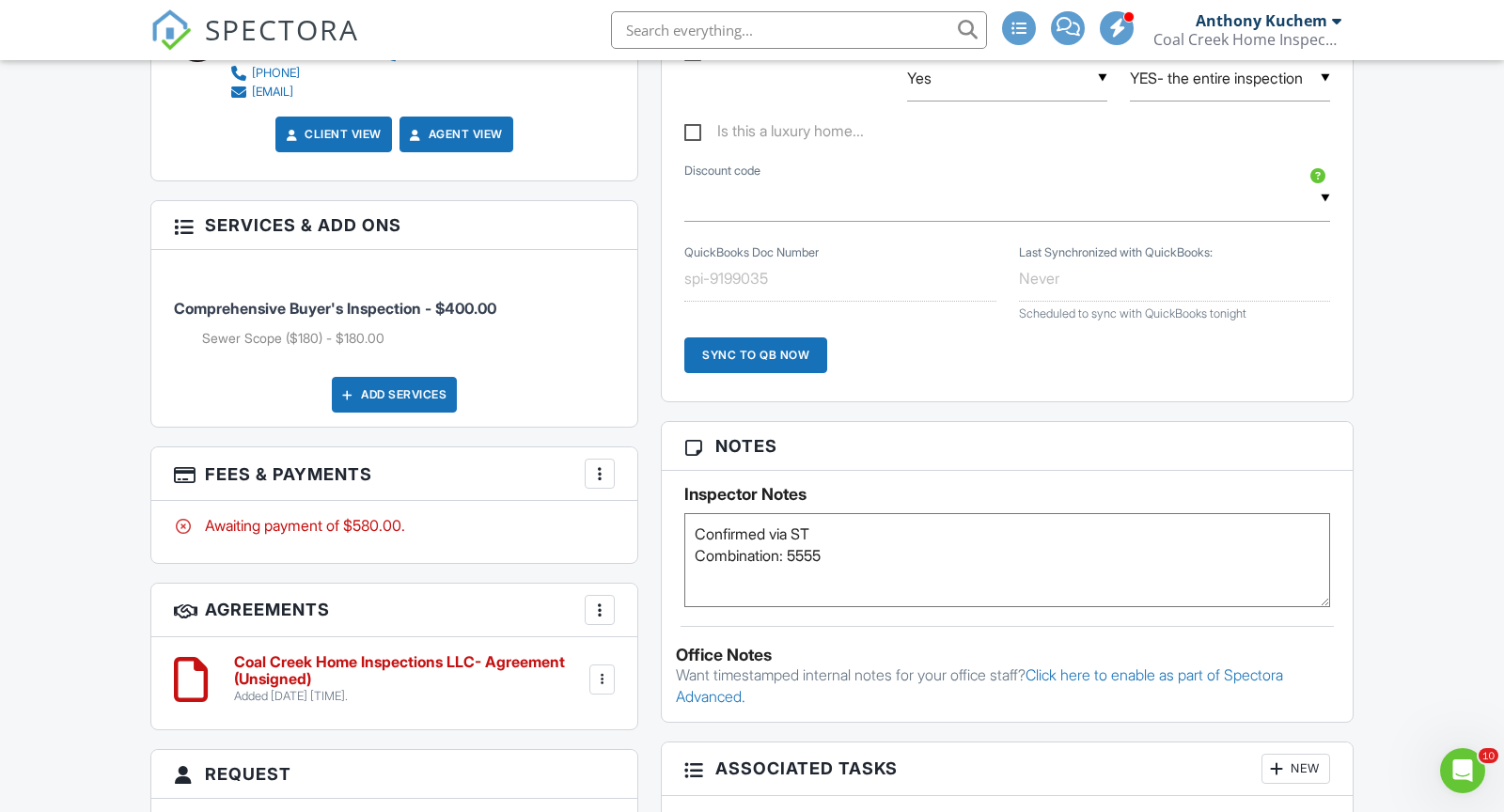 scroll, scrollTop: 1332, scrollLeft: 0, axis: vertical 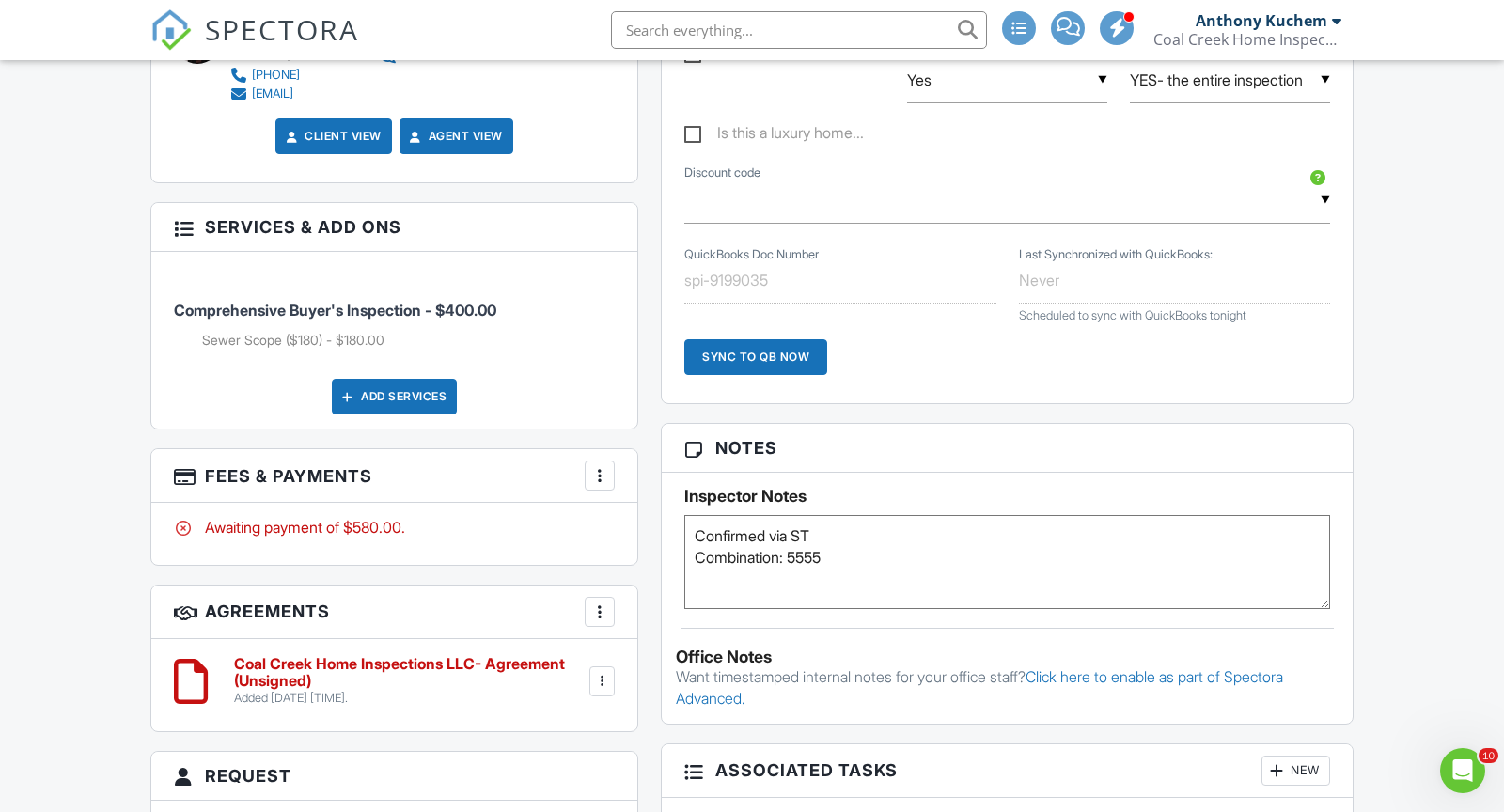 click on "Reports
Locked
Attach
New
Comprehensive Home Inspection
Comprehensive Home Inspection: Coal Creek Home Inspections
Edit
View
Comprehensive Home Inspection
Comprehensive Home Inspection: Coal Creek Home Inspections
This report will be built from your template on 08/04/25  3:00am
Quick Publish
Copy
Build Now
Delete
Publish All
Checking report completion
Publish report?
Before publishing from the web, click "Preview/Publish" in the Report Editor to save your changes ( don't know where that is? ). If this is not clicked, your latest changes may not appear in the report.
This will make this report available to your client and/or agent. It will not send out a notification.
To send an email, use 'Publish All' below or jump into the report and use the 'Publish' button there.
Cancel
Publish
To" at bounding box center [1007, 360] 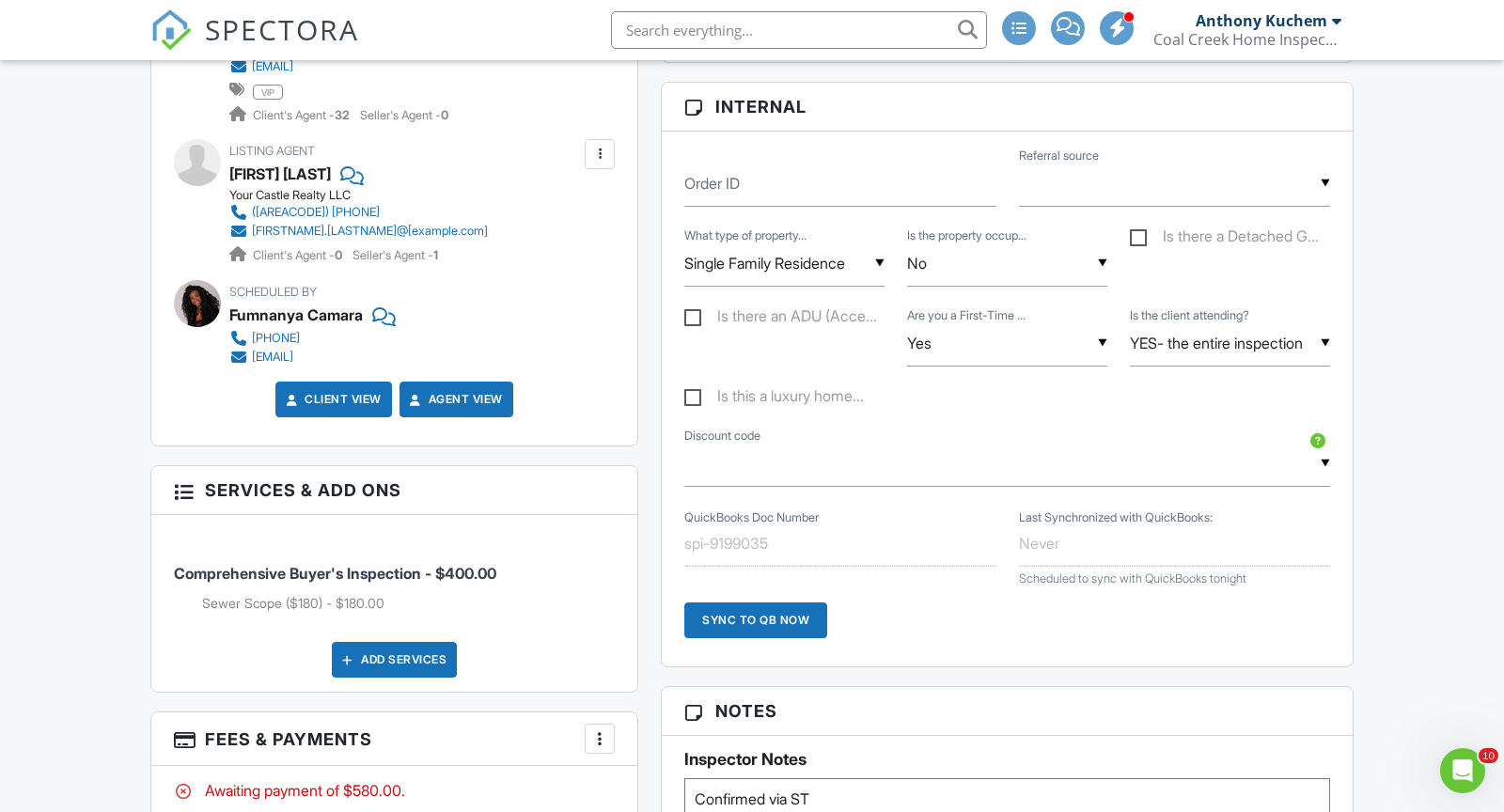 scroll, scrollTop: 1213, scrollLeft: 0, axis: vertical 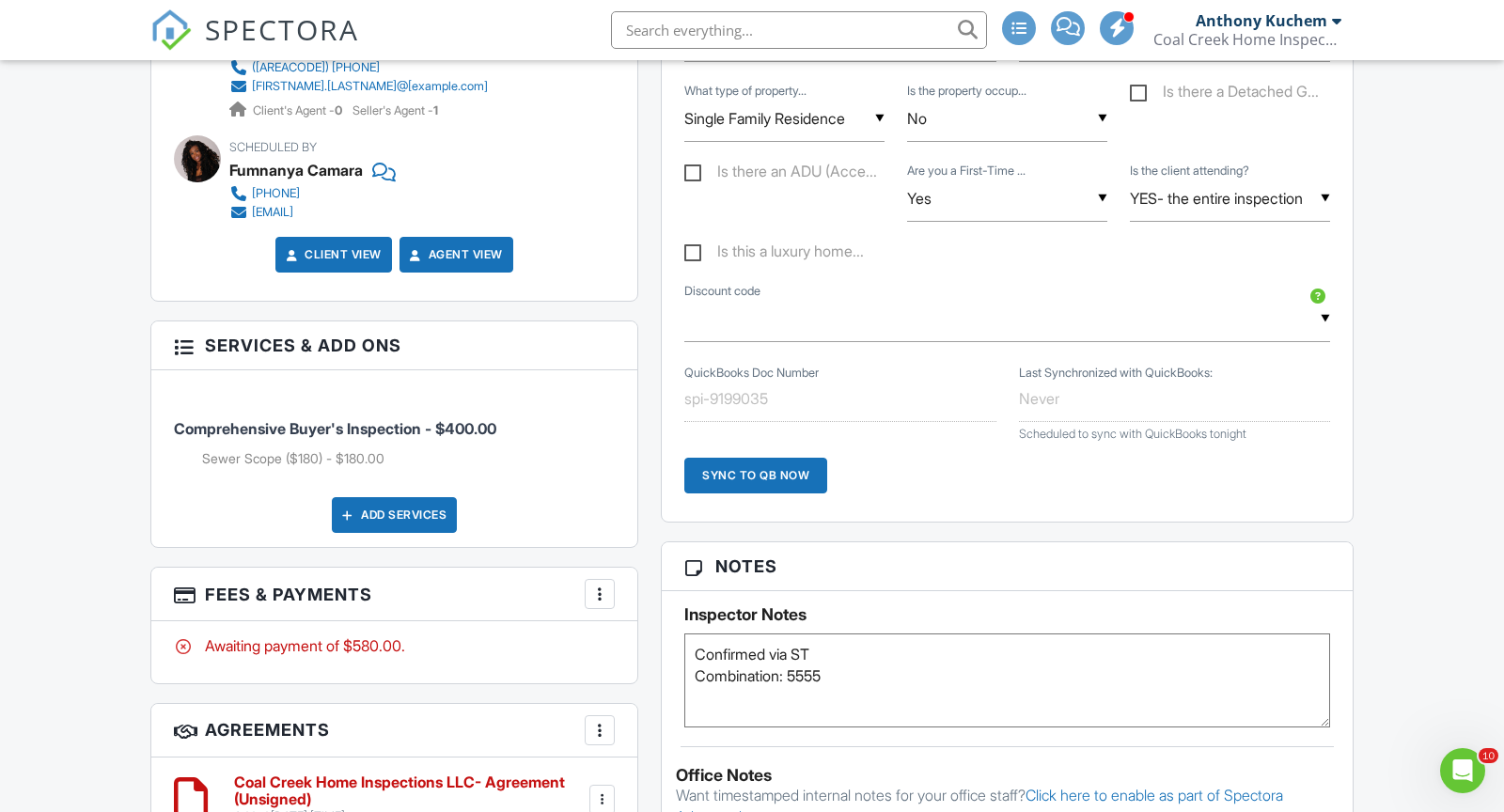 click on "Sewer Scope ($180) - $180.00" at bounding box center [408, 459] 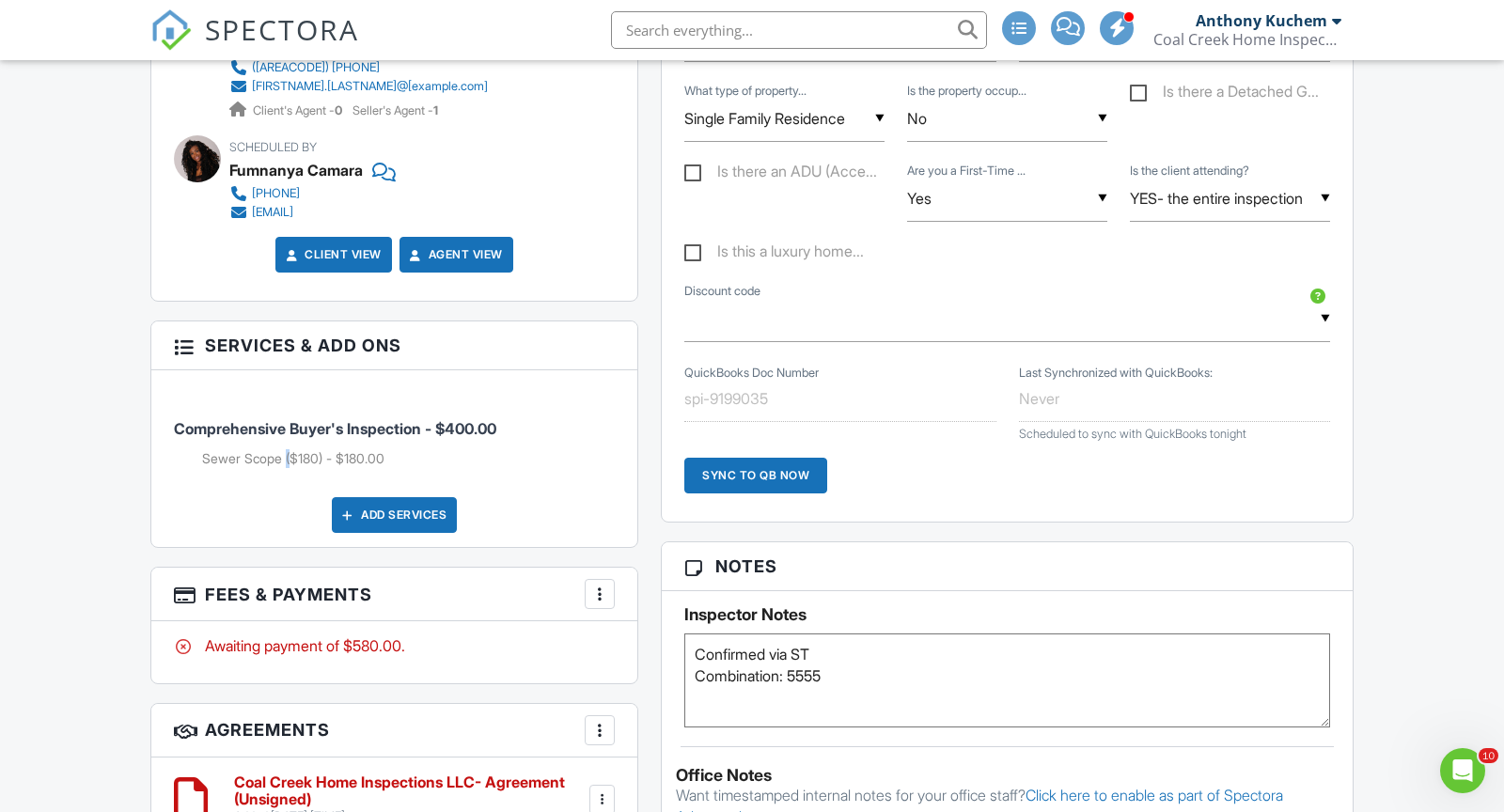 click on "Sewer Scope ($180) - $180.00" at bounding box center (408, 459) 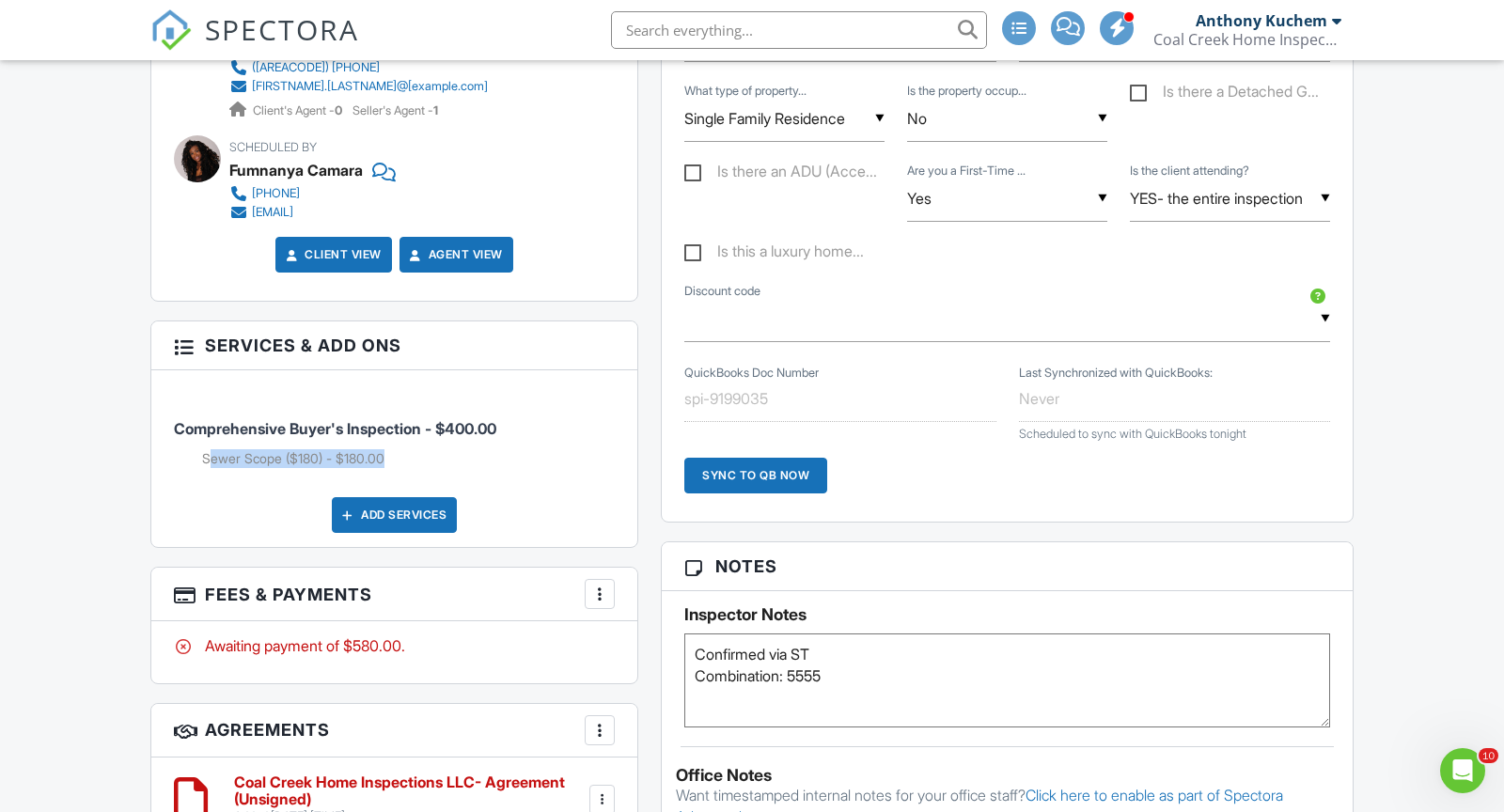 click on "Sewer Scope ($180) - $180.00" at bounding box center [408, 459] 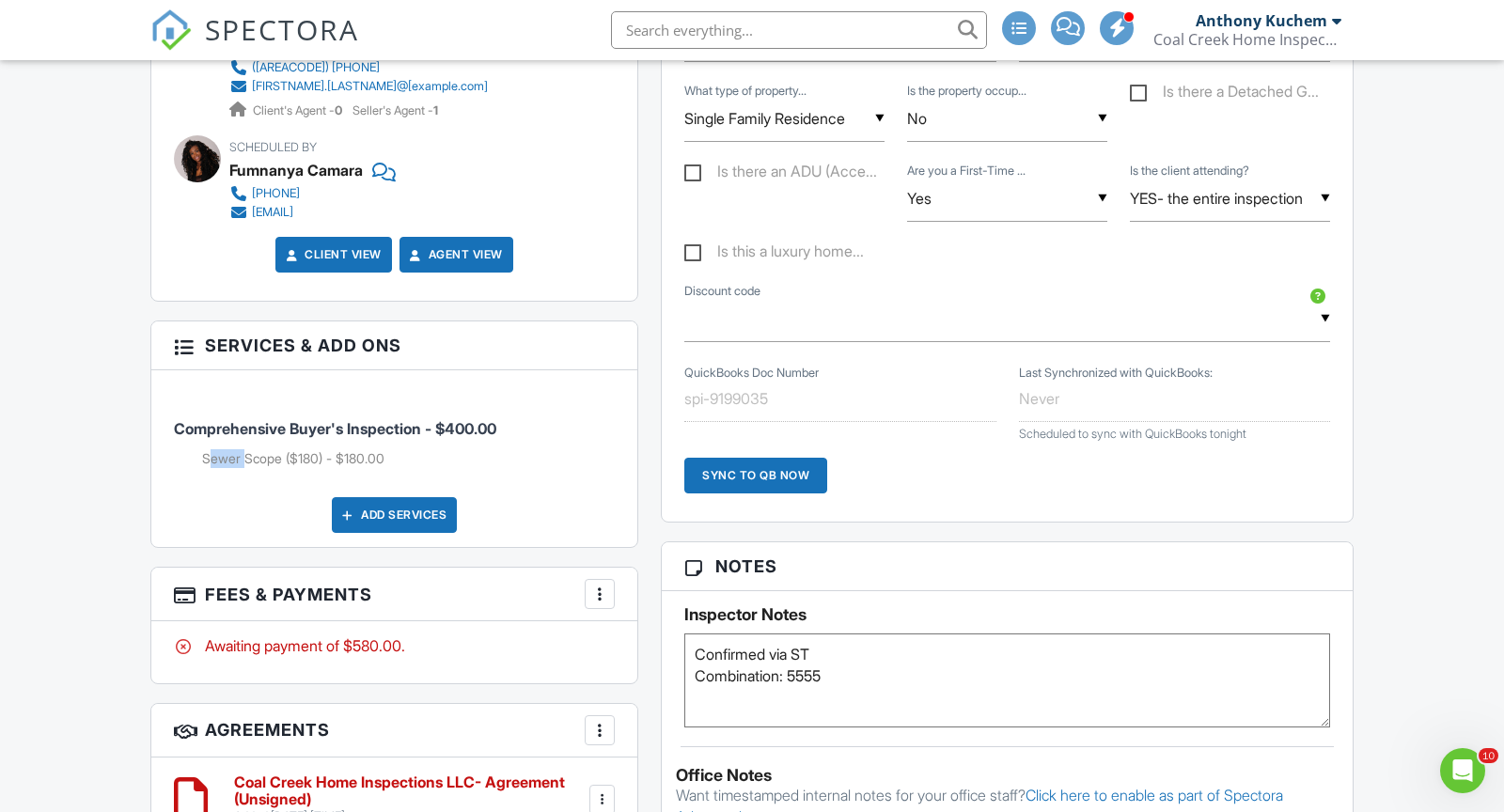 click on "Comprehensive Buyer's Inspection - $400.00
Sewer Scope ($180) - $180.00" at bounding box center (394, 433) 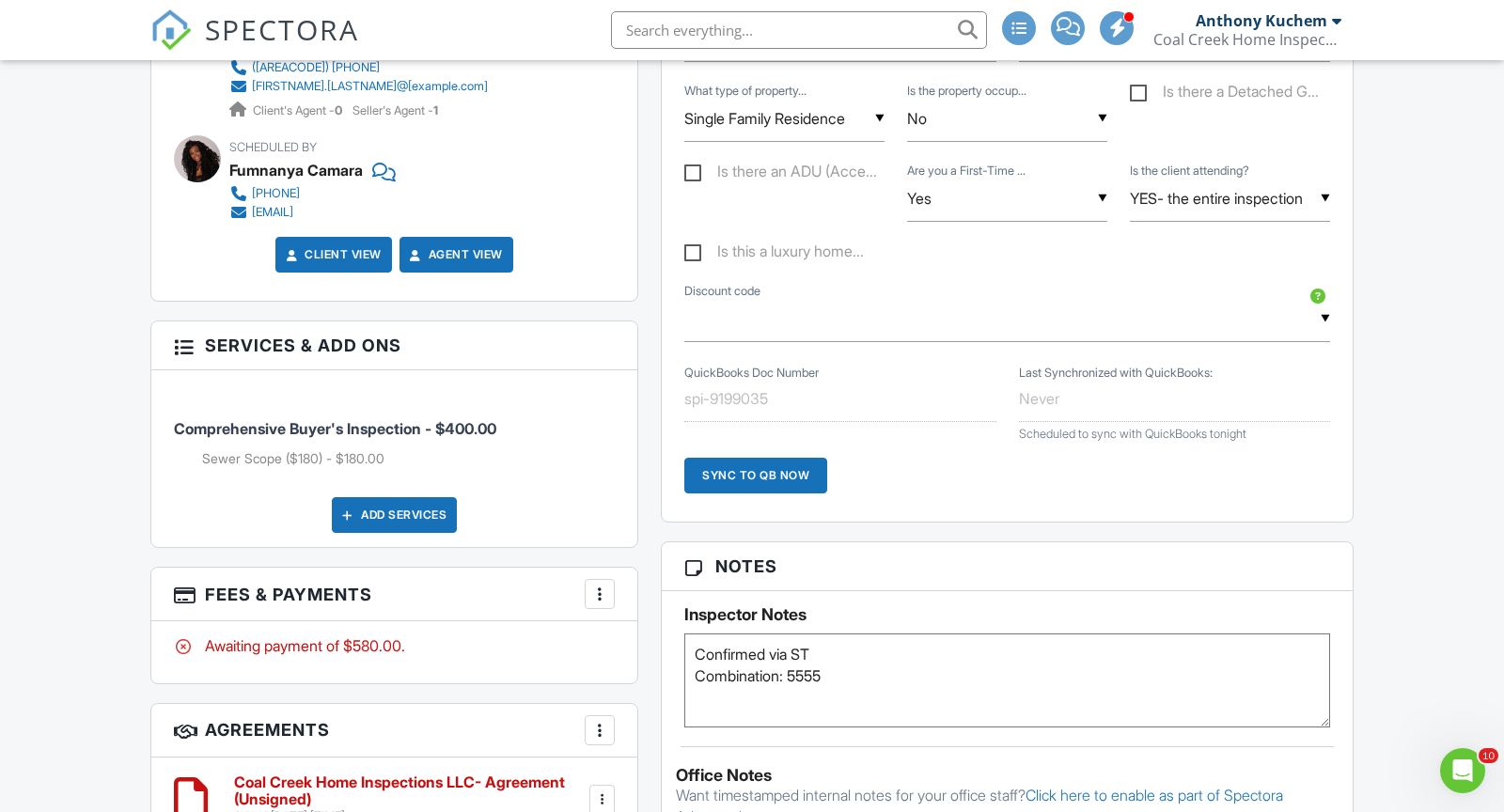click on "Sewer Scope ($180) - $180.00" at bounding box center [408, 459] 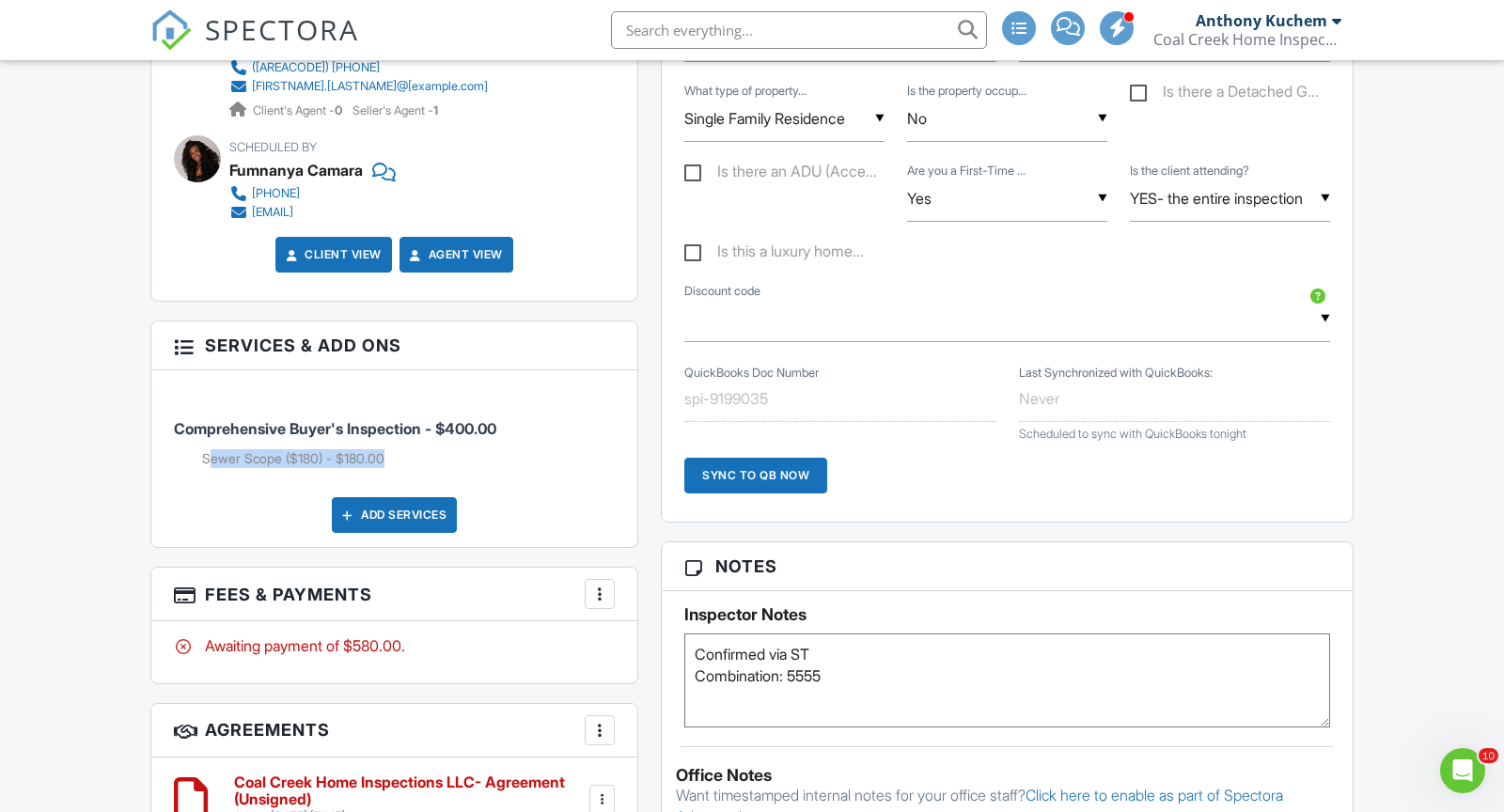 click on "Sewer Scope ($180) - $180.00" at bounding box center [408, 459] 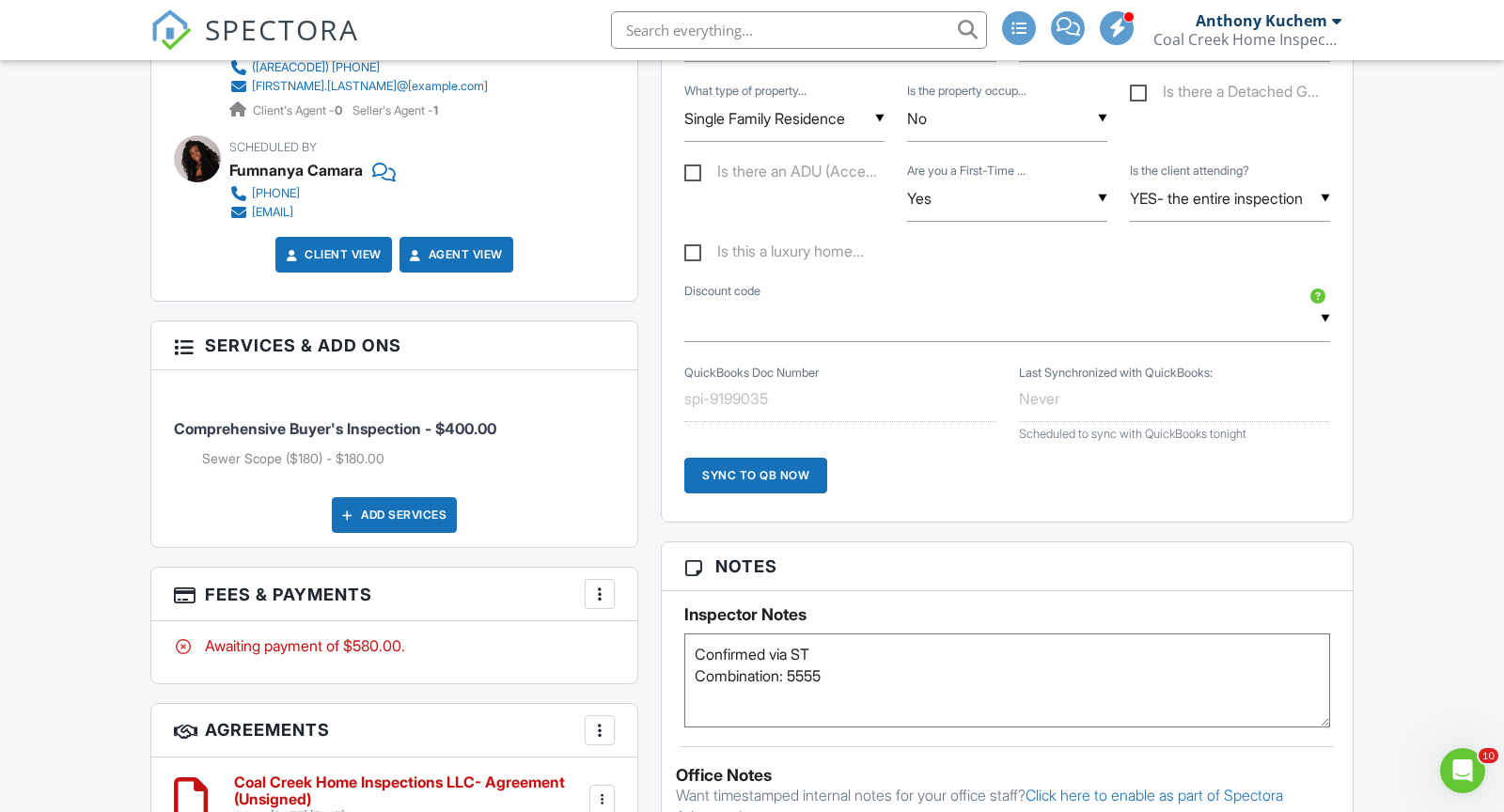 click on "Sewer Scope ($180) - $180.00" at bounding box center (408, 459) 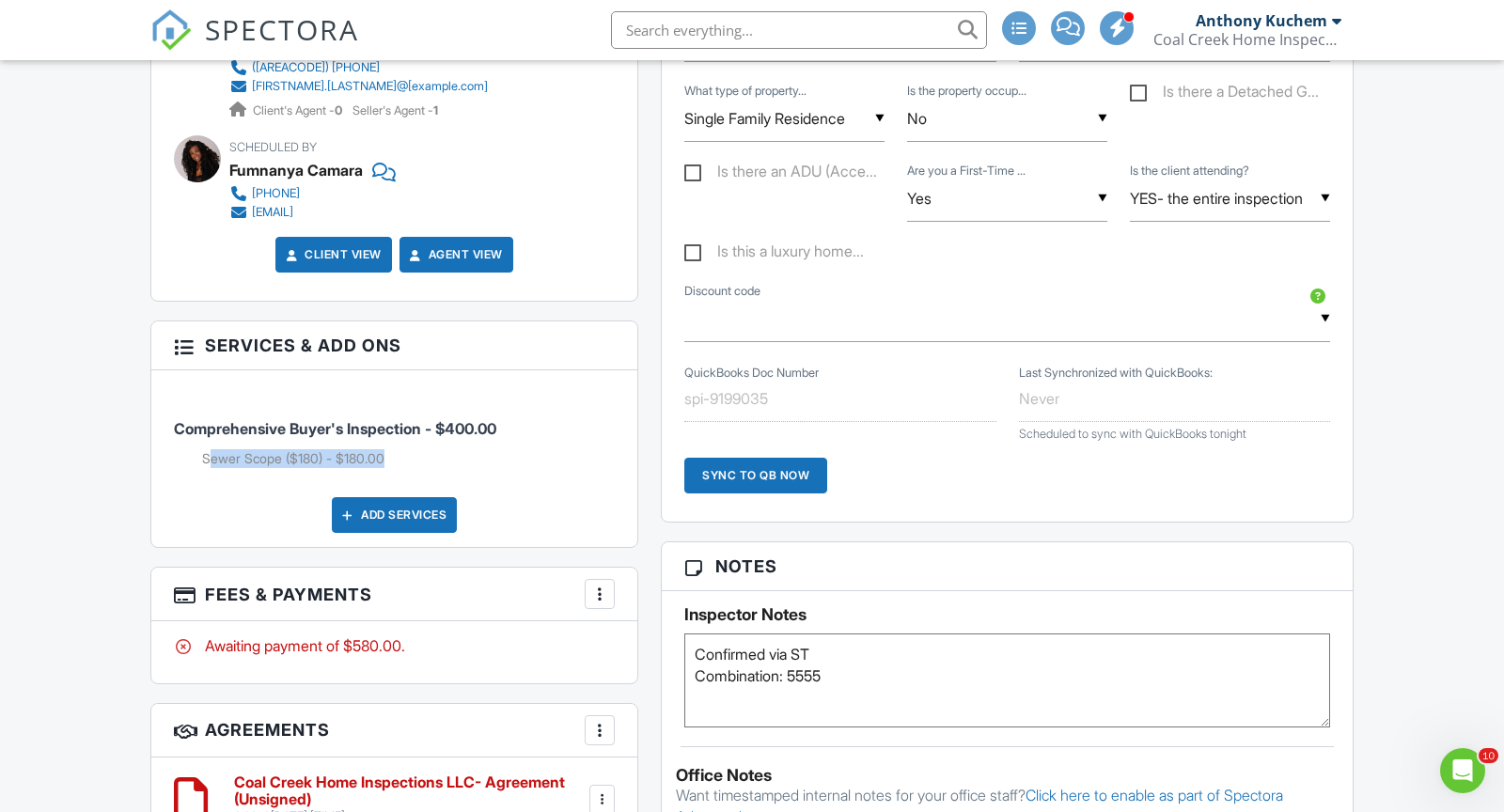 click on "Sewer Scope ($180) - $180.00" at bounding box center (408, 459) 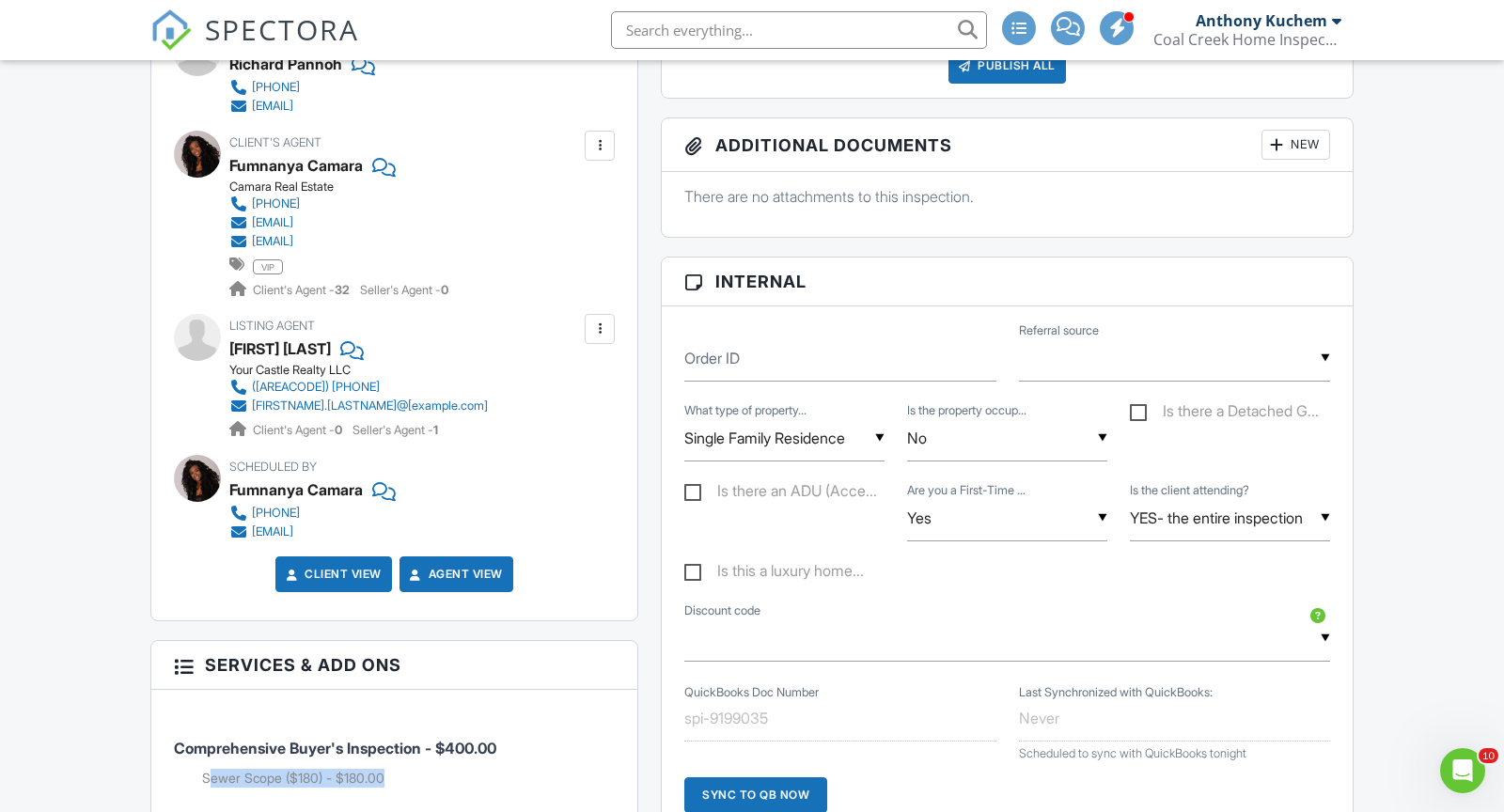 scroll, scrollTop: 0, scrollLeft: 0, axis: both 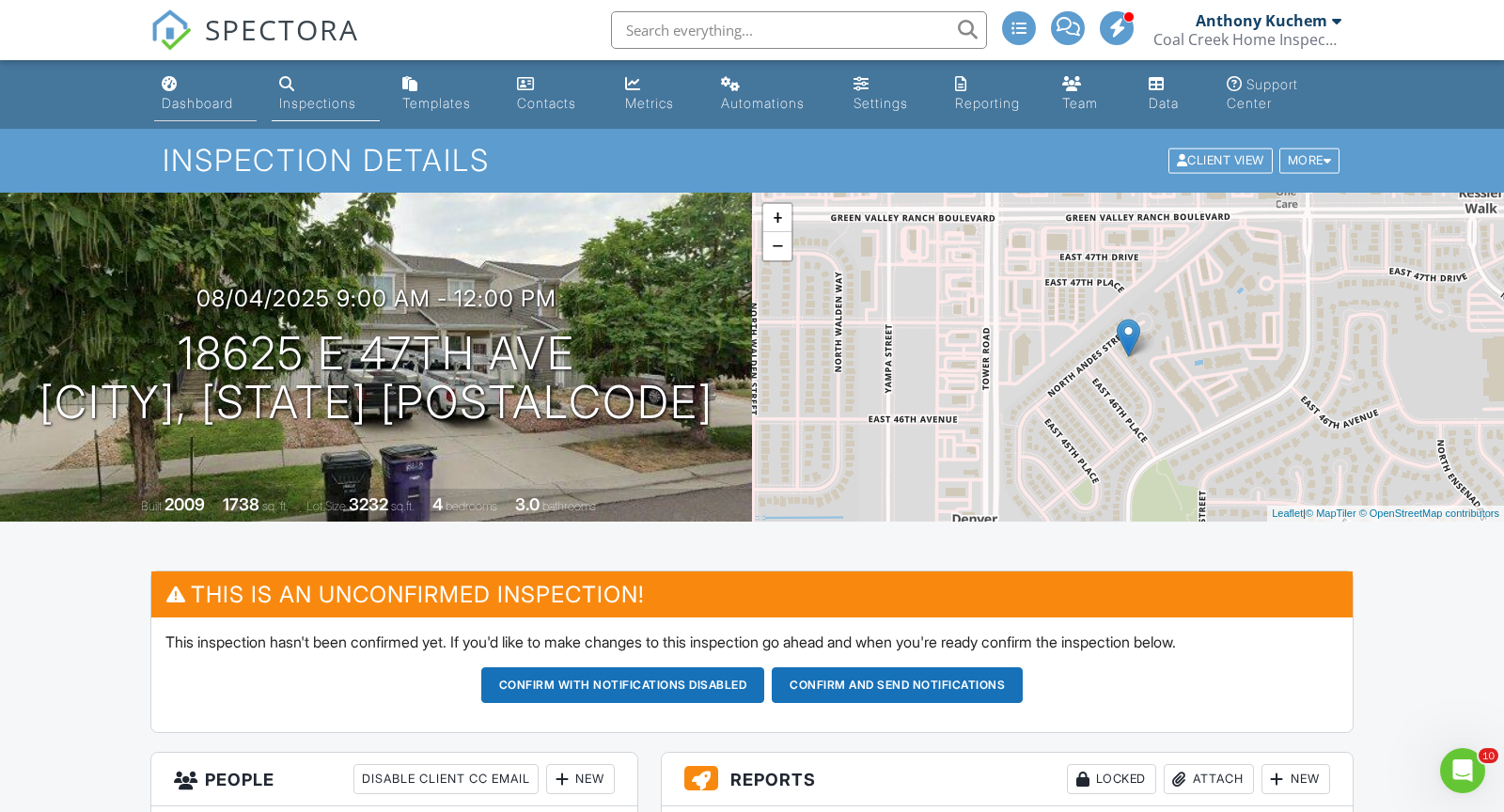 click on "Dashboard" at bounding box center [197, 102] 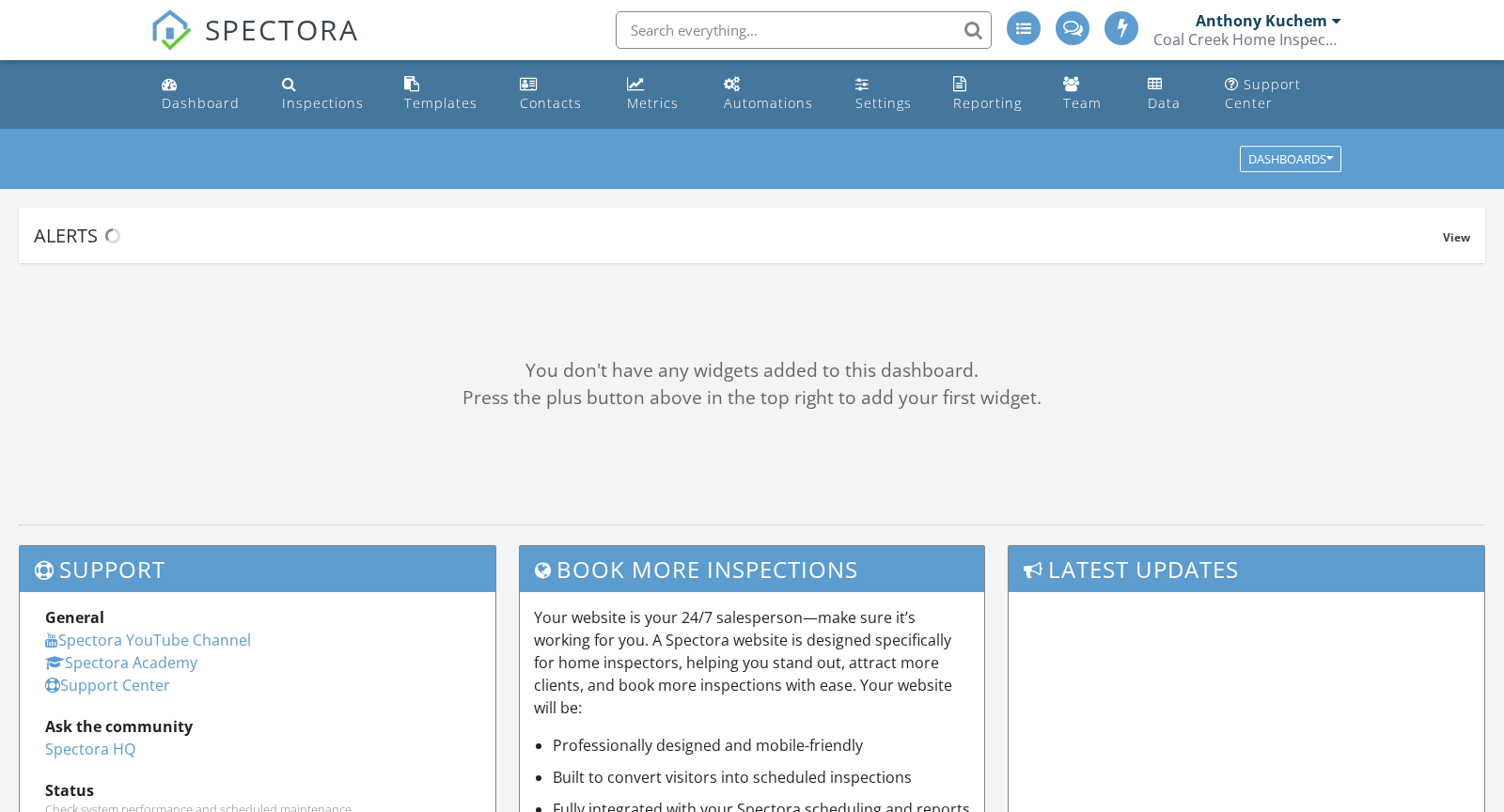 scroll, scrollTop: 0, scrollLeft: 0, axis: both 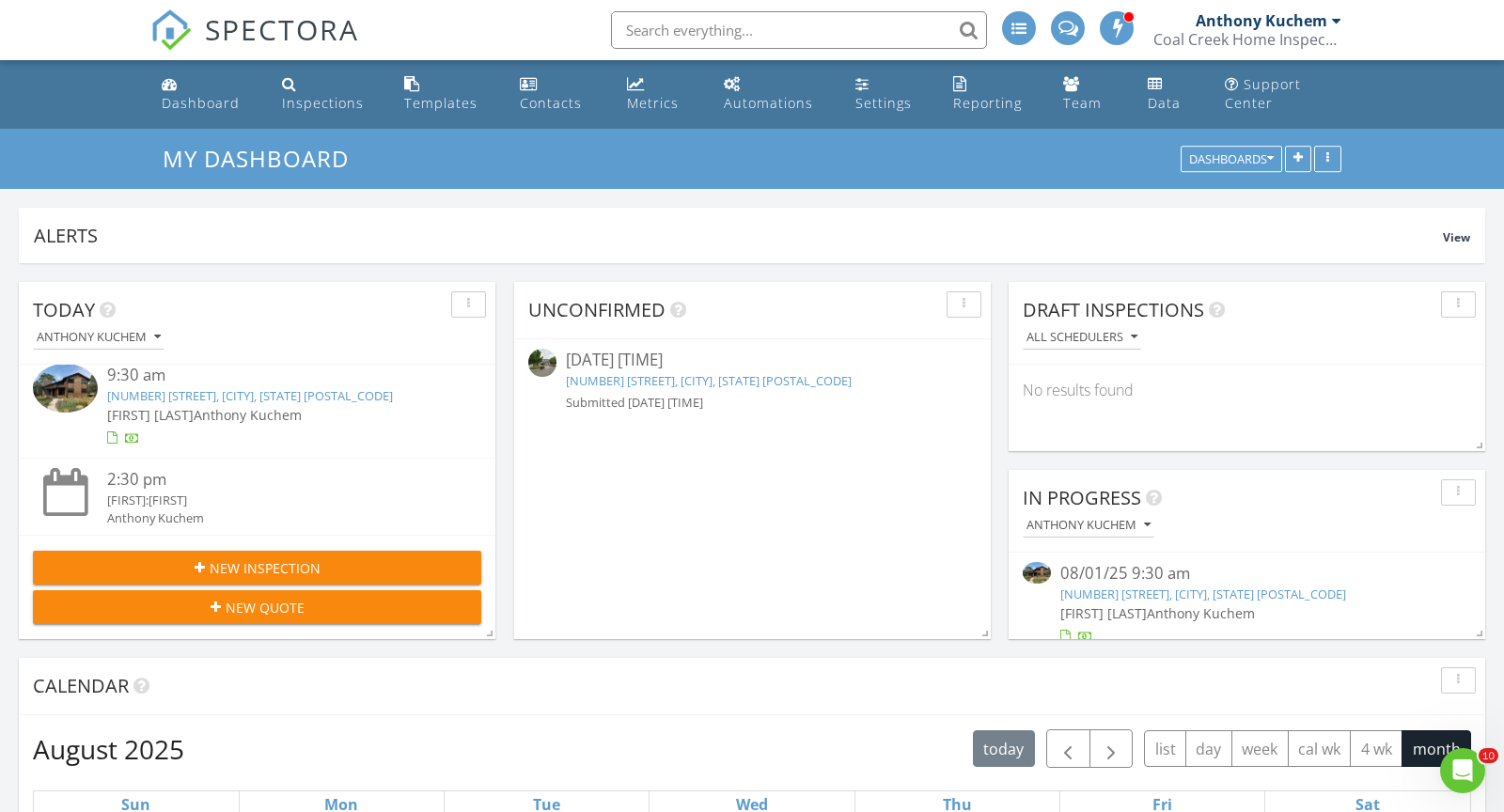 click on "New Inspection" at bounding box center (257, 568) 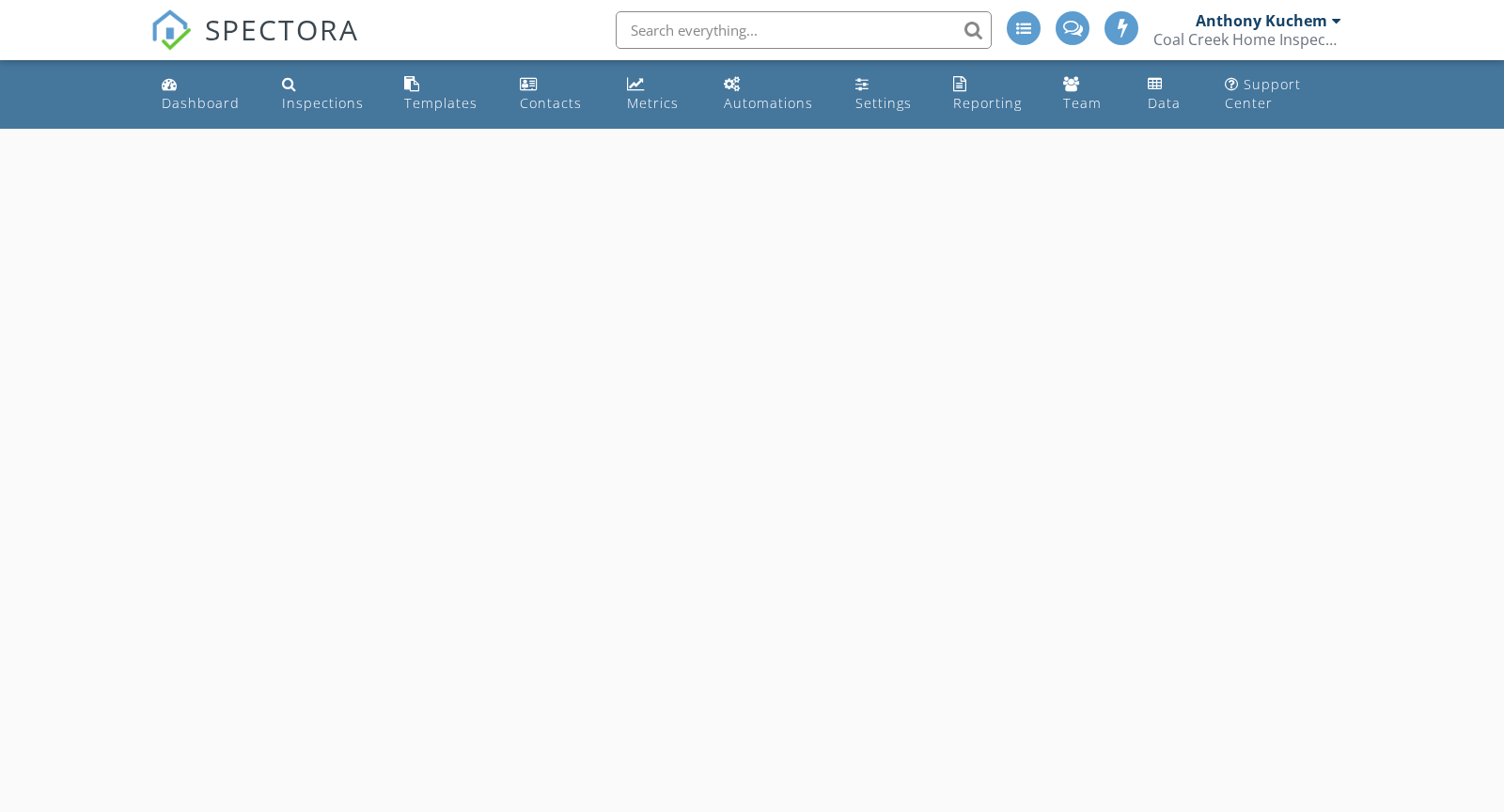 scroll, scrollTop: 0, scrollLeft: 0, axis: both 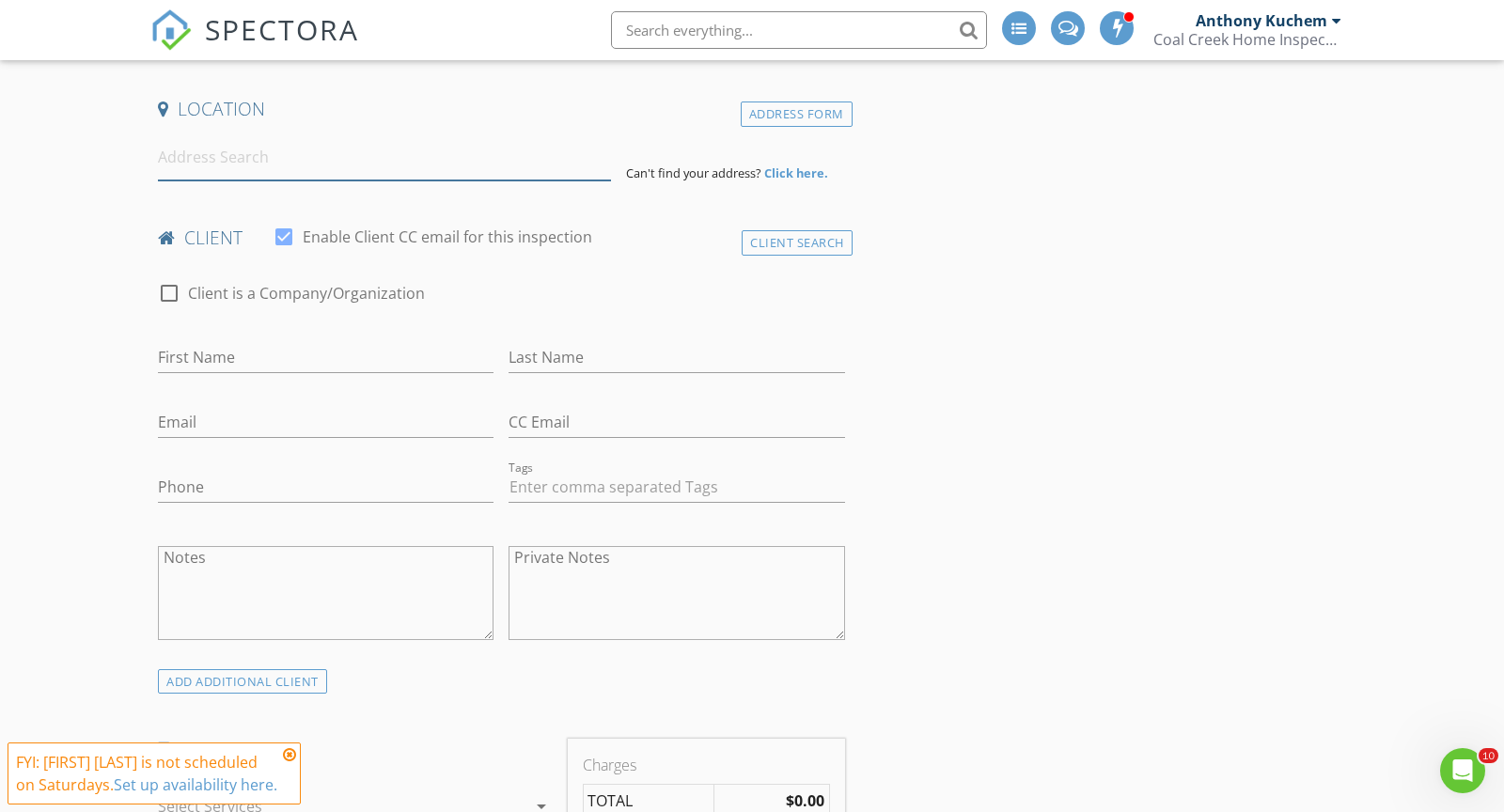 click at bounding box center (384, 157) 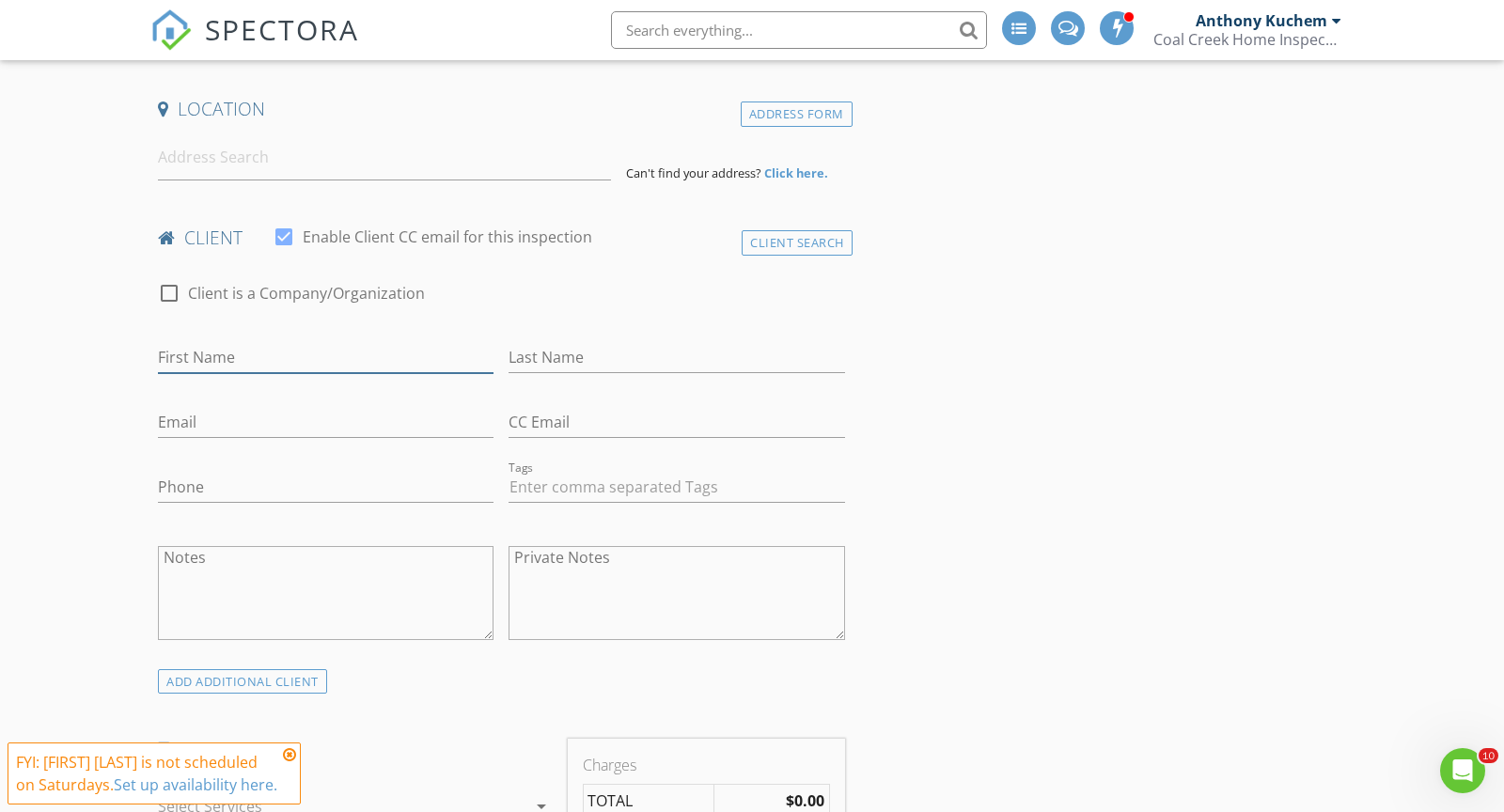click on "First Name" at bounding box center [325, 357] 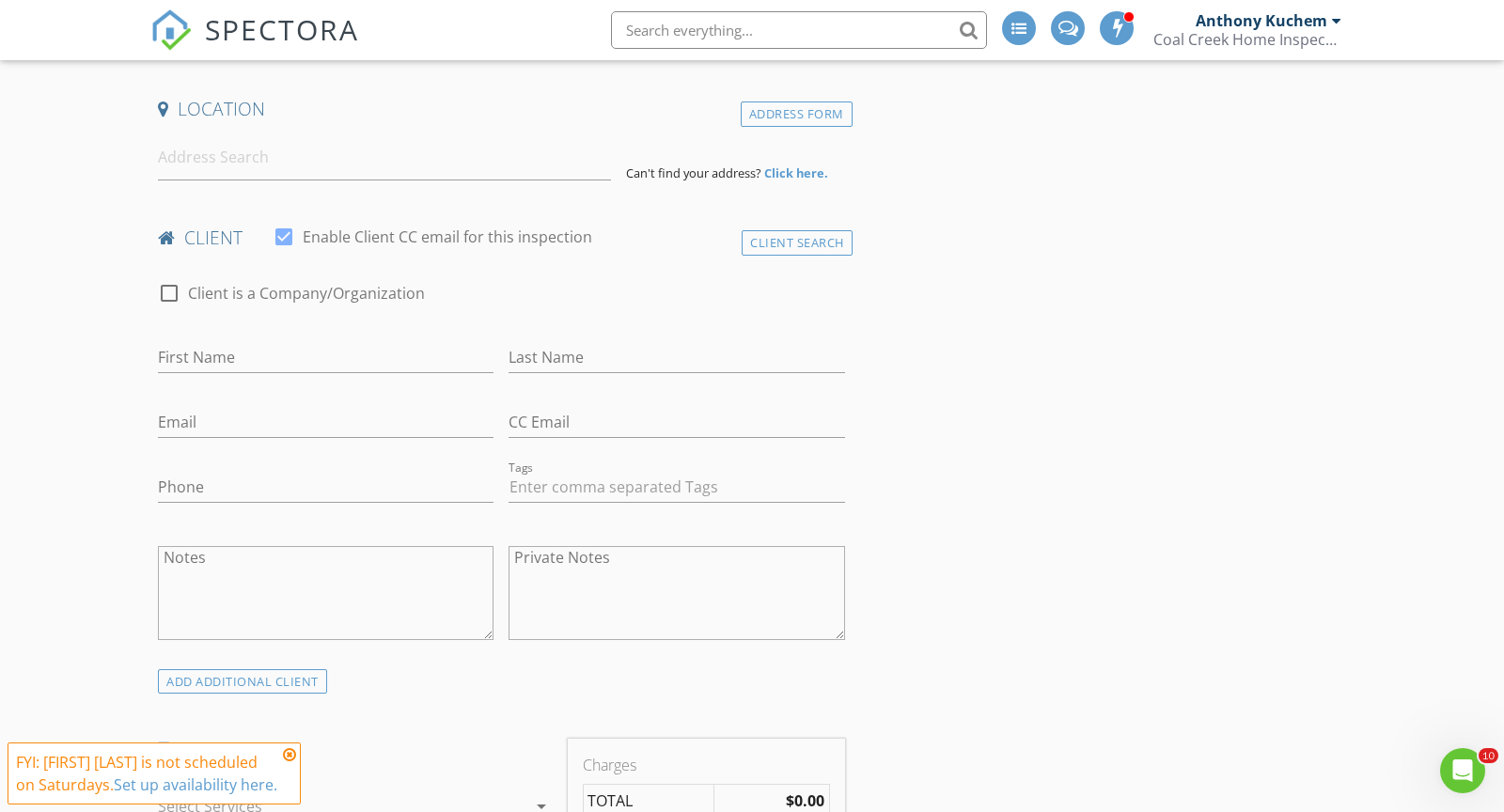 click on "New Inspection
INSPECTOR(S)
check_box   [FIRST] [LAST]   PRIMARY   check_box_outline_blank   [FIRST] [LAST]   check_box_outline_blank   [FIRST] [LAST]   [FIRST] [LAST] arrow_drop_down   check_box_outline_blank [FIRST] [LAST] specifically requested
Date/Time
08/02/2025 9:30 AM
Location
Address Form       Can't find your address?   Click here.
client
check_box Enable Client CC email for this inspection   Client Search     check_box_outline_blank Client is a Company/Organization     First Name   Last Name   Email   CC Email   Phone         Tags         Notes   Private Notes
ADDITIONAL client
SERVICES
check_box_outline_blank   Comprehensive Buyer's Inspection   $350- up to 1250 sqft | +$25 per add'l 250 sqft check_box_outline_blank   New Construction Inspection" at bounding box center (752, 1450) 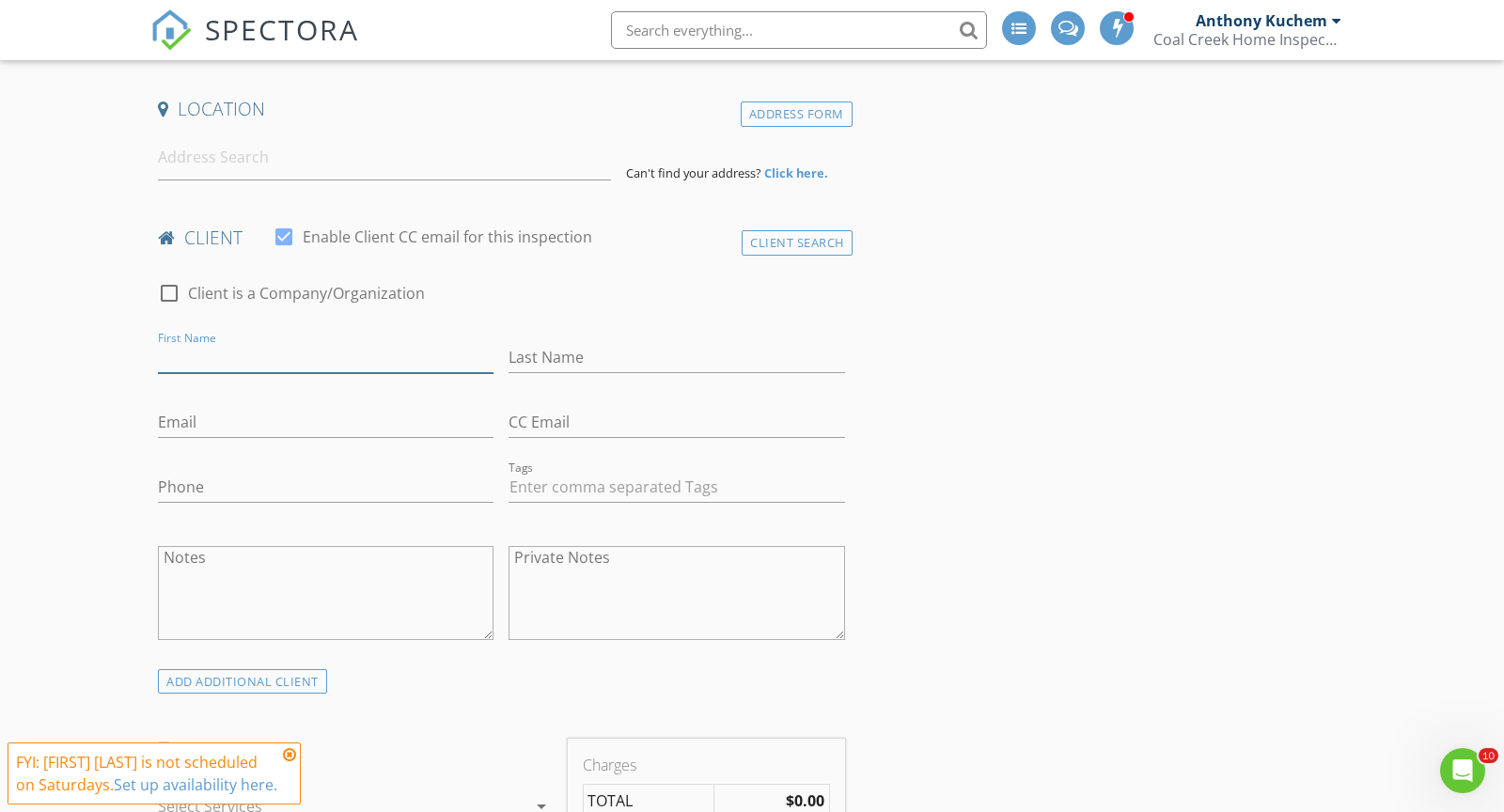 click on "First Name" at bounding box center (325, 357) 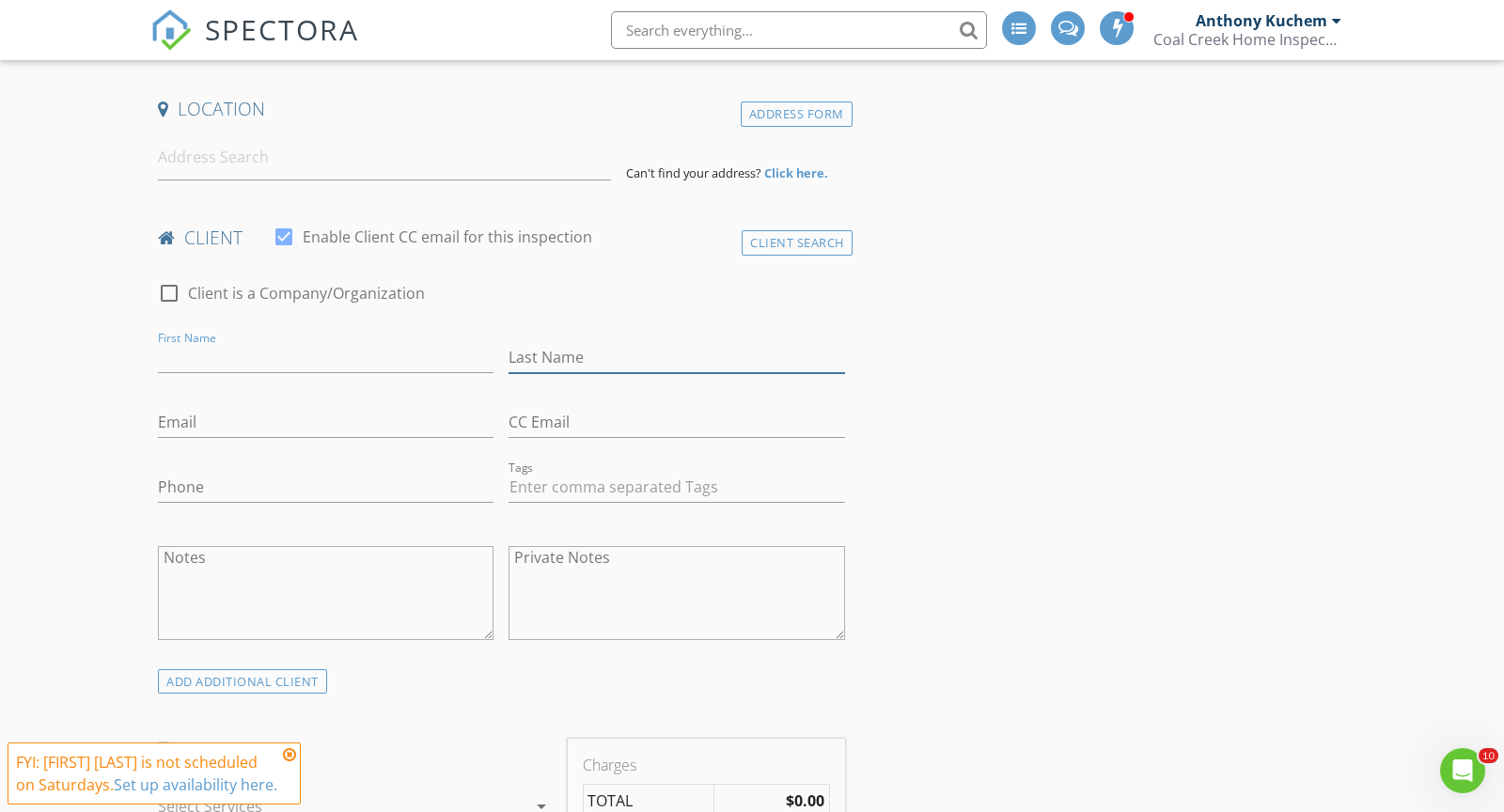 click on "Last Name" at bounding box center (676, 357) 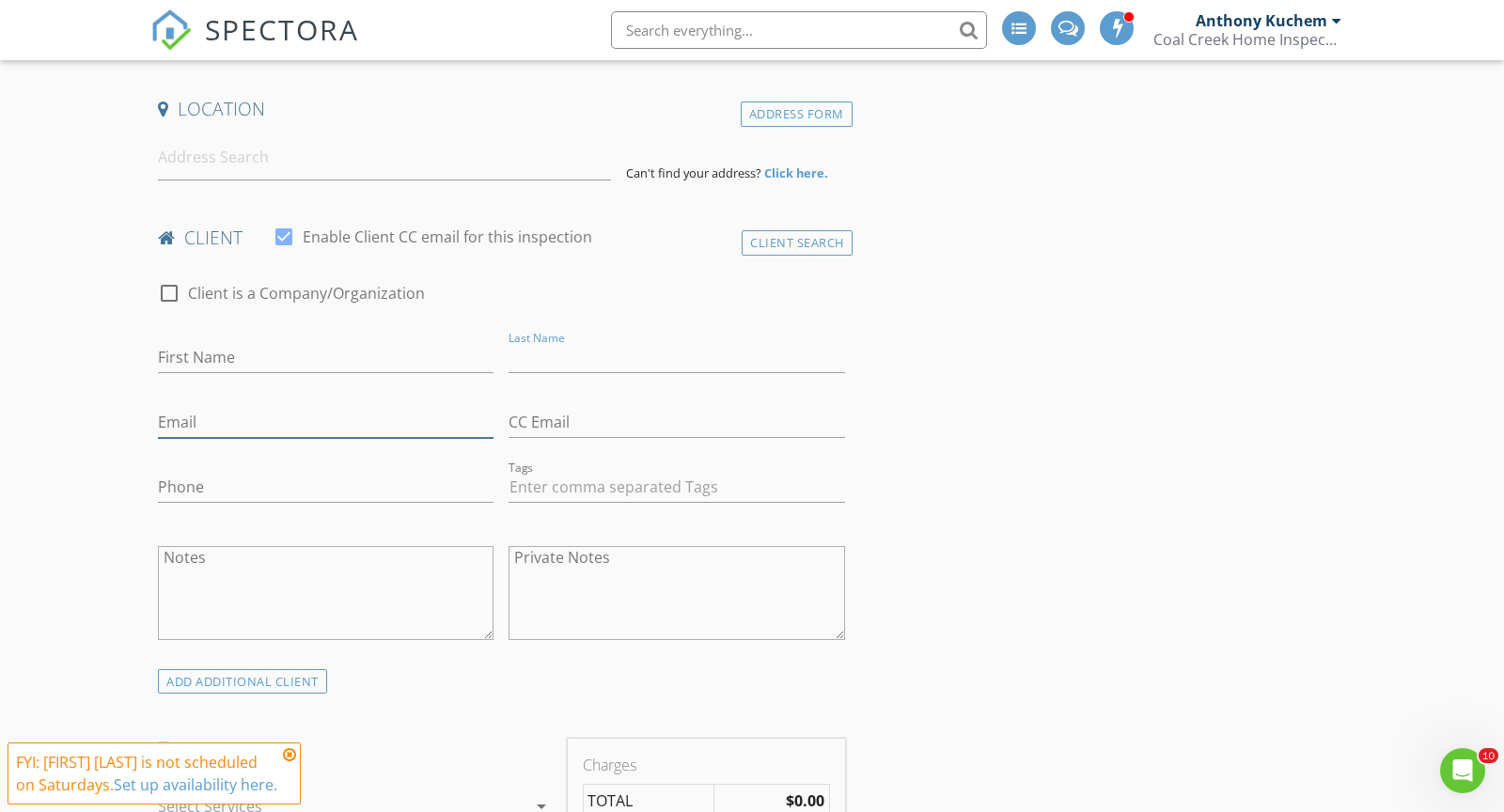 click on "Email" at bounding box center (325, 422) 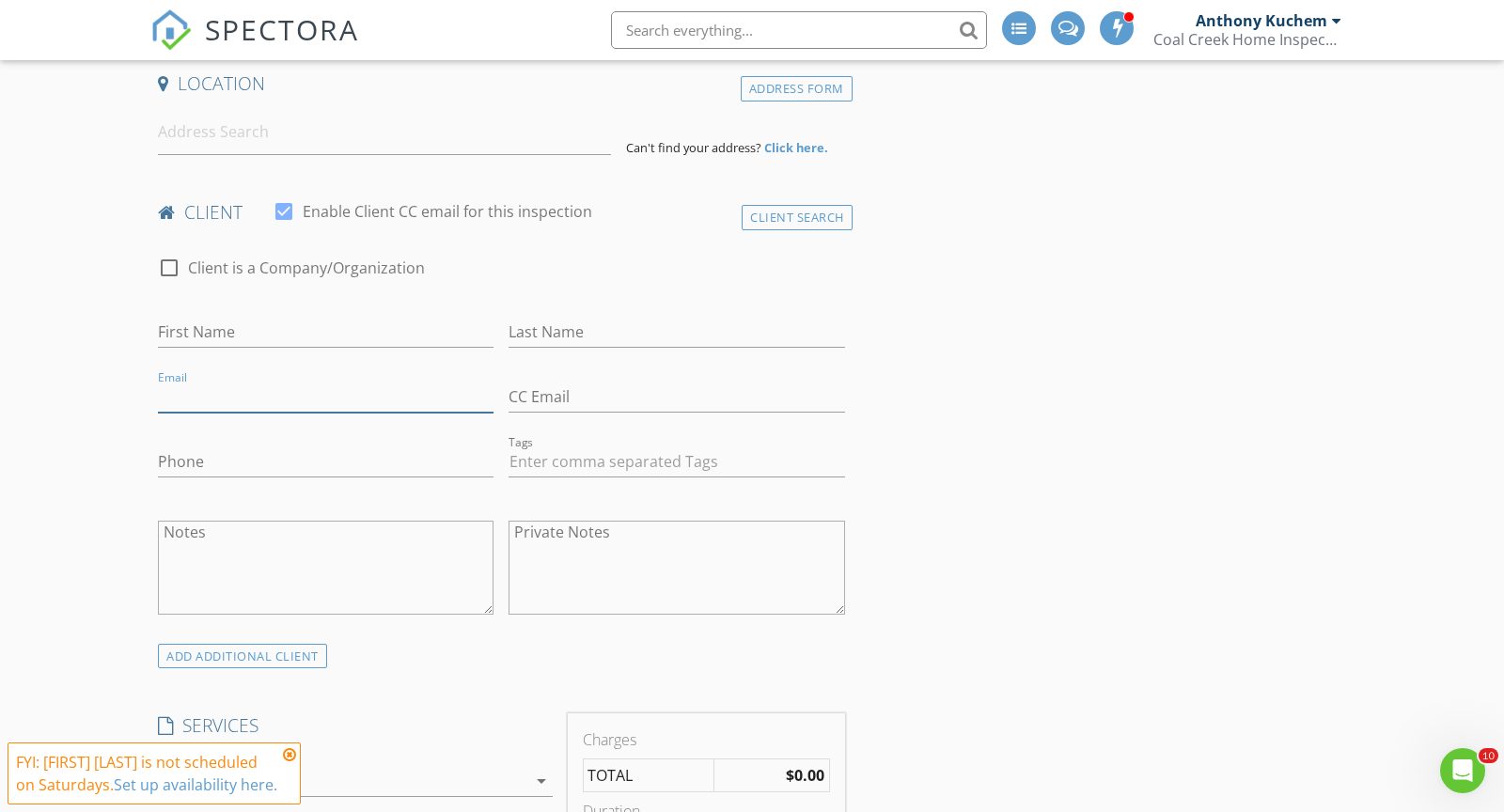 scroll, scrollTop: 476, scrollLeft: 0, axis: vertical 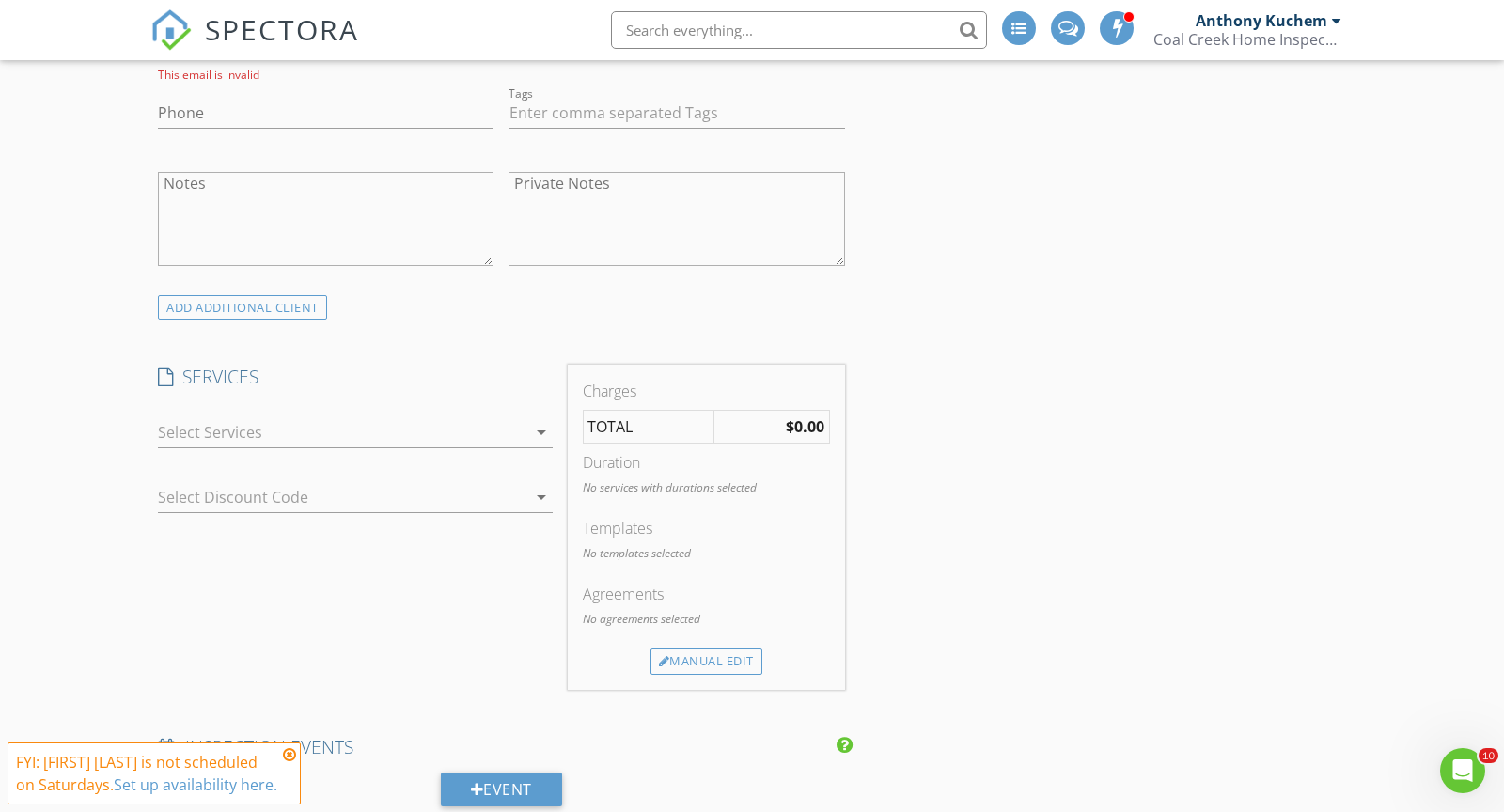 click at bounding box center [342, 432] 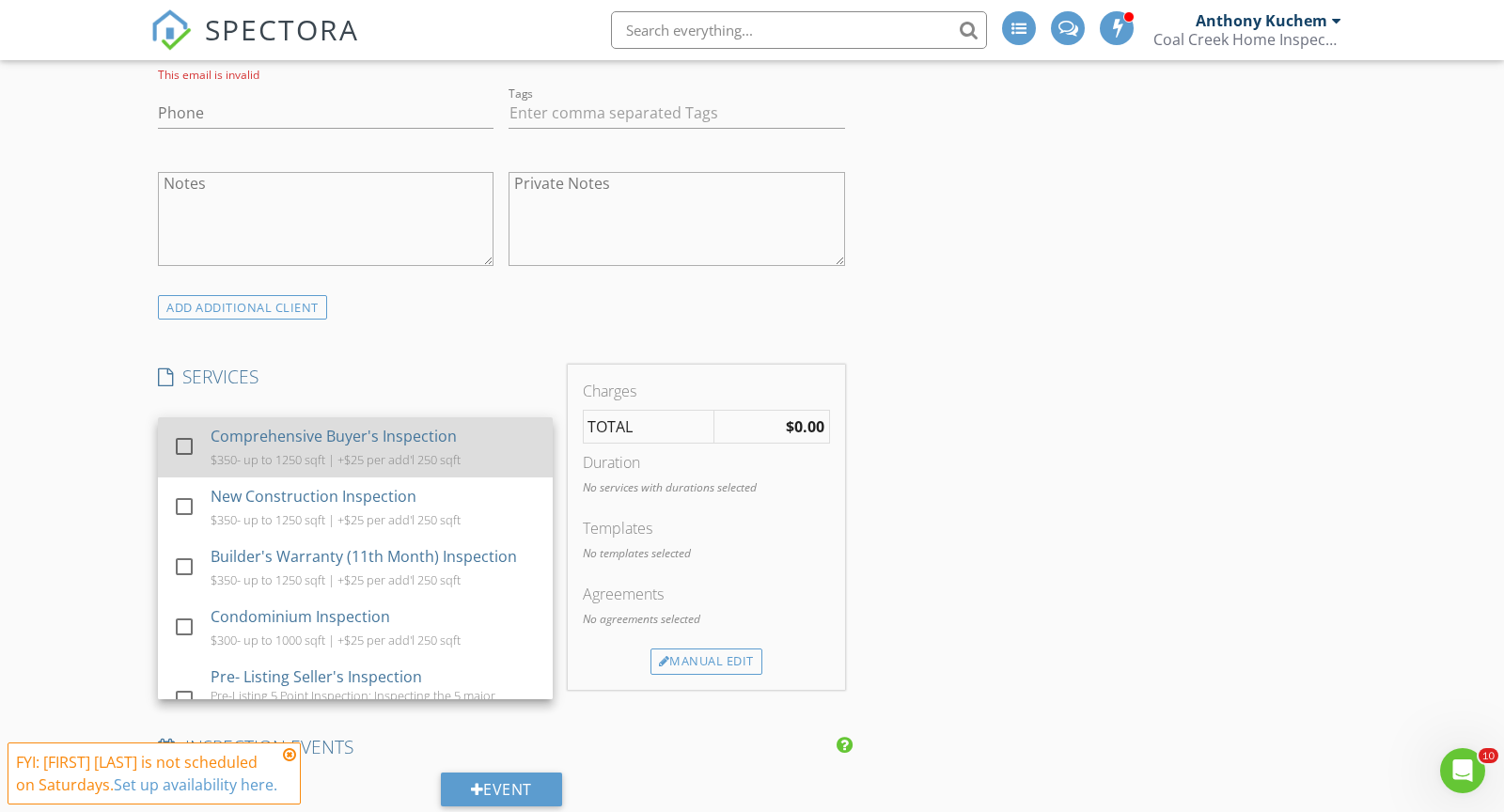 click on "Comprehensive Buyer's Inspection" at bounding box center [334, 436] 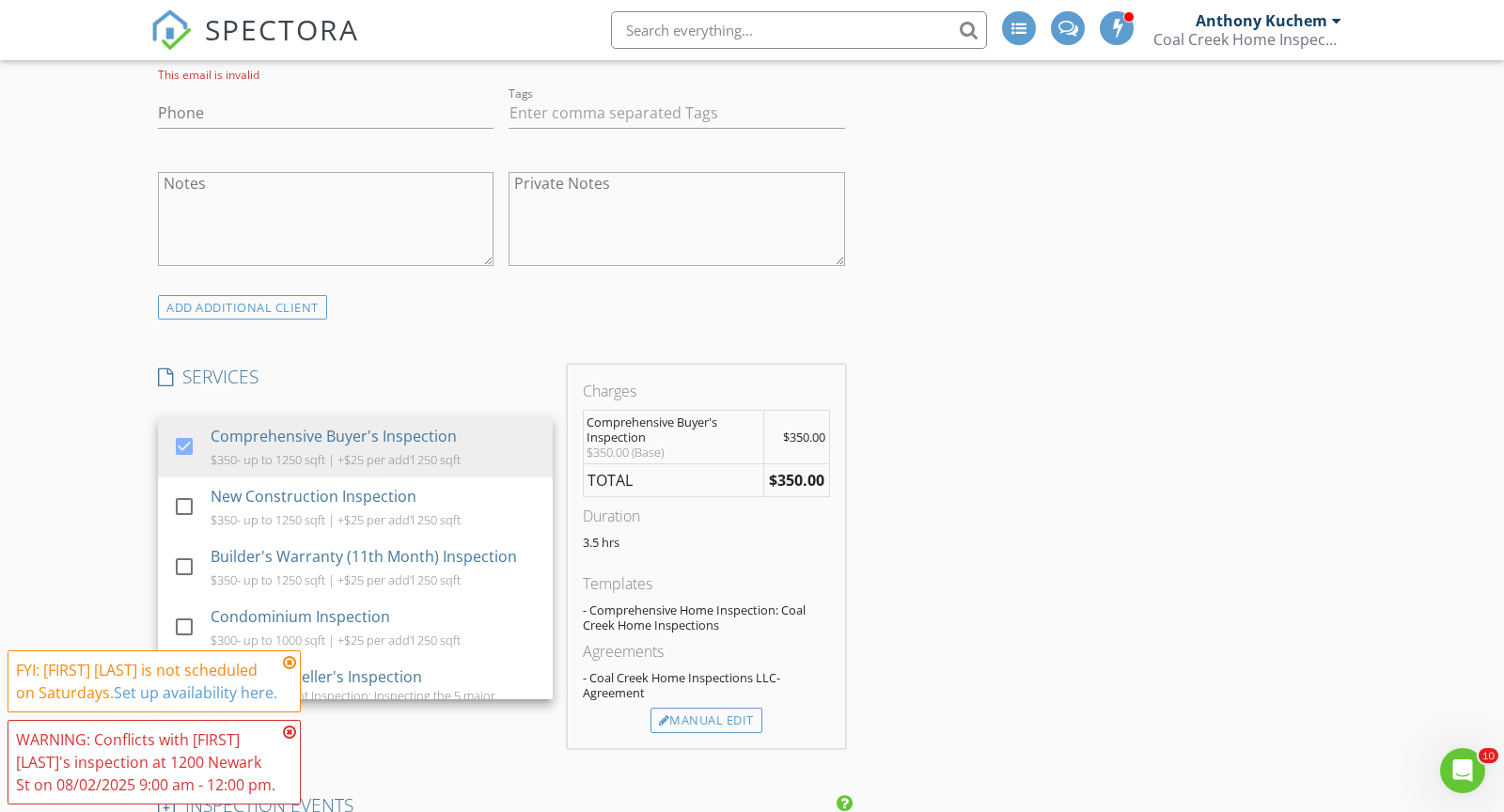 click at bounding box center [325, 289] 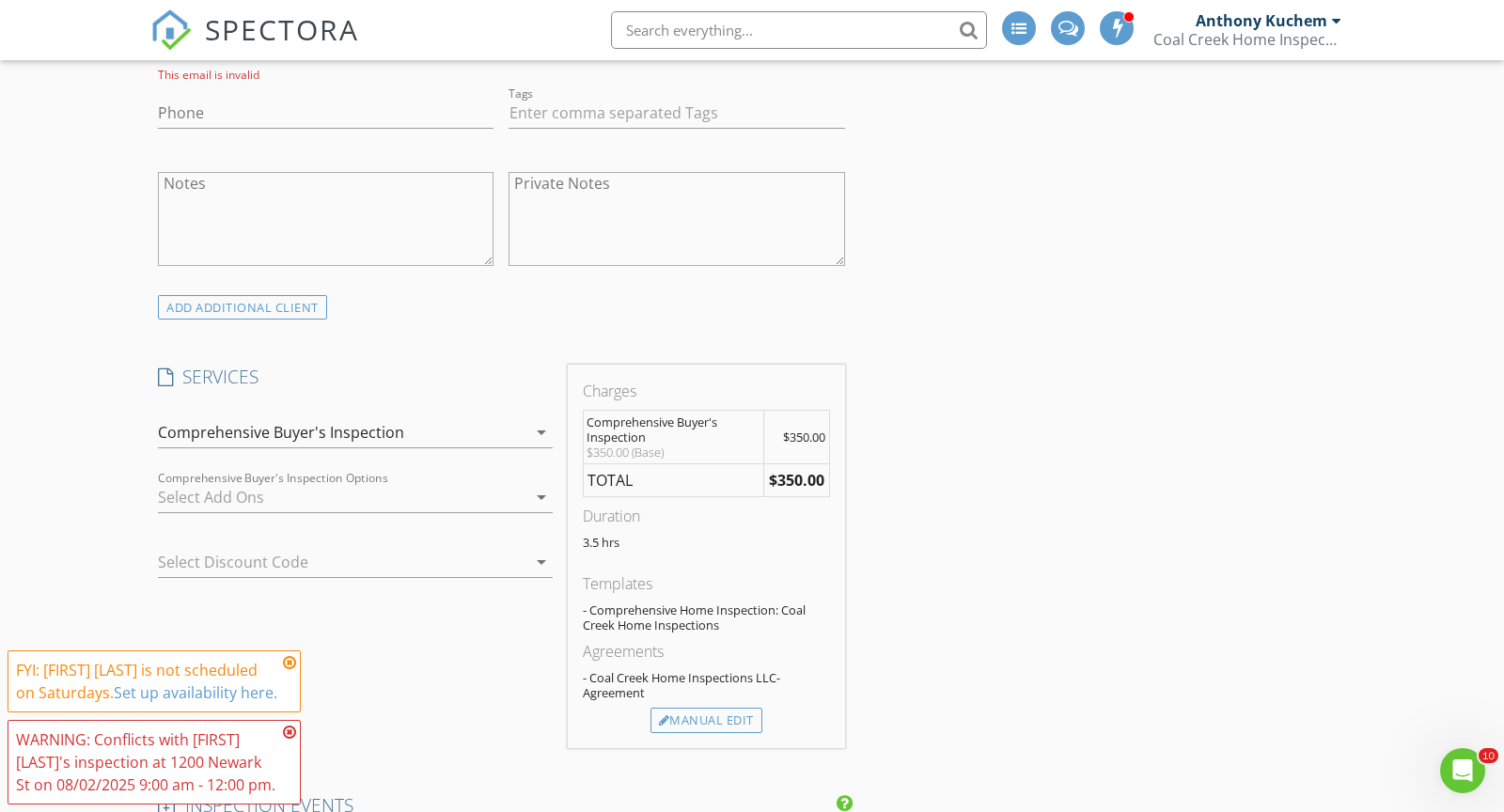 click at bounding box center (342, 497) 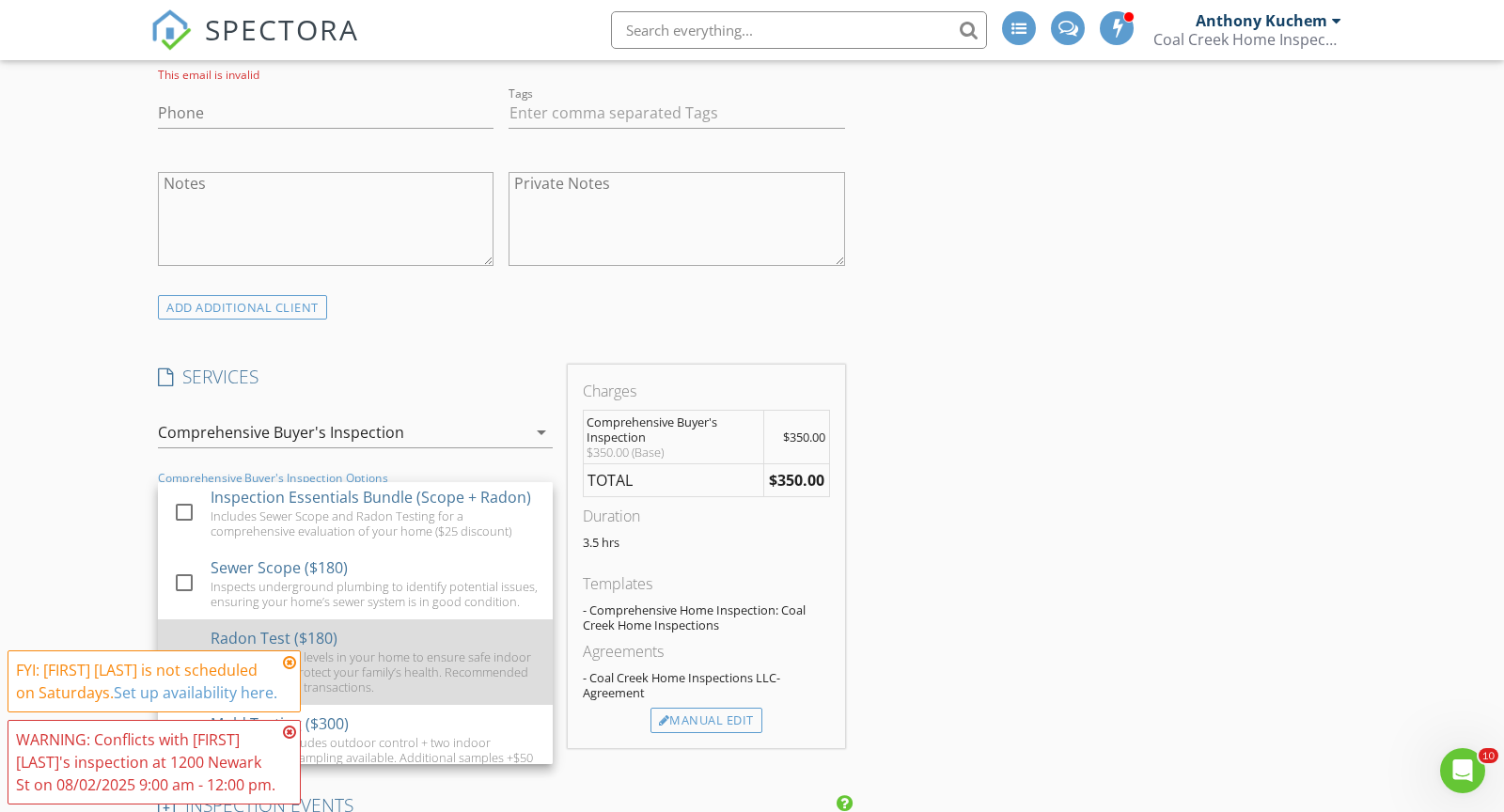 scroll, scrollTop: 0, scrollLeft: 0, axis: both 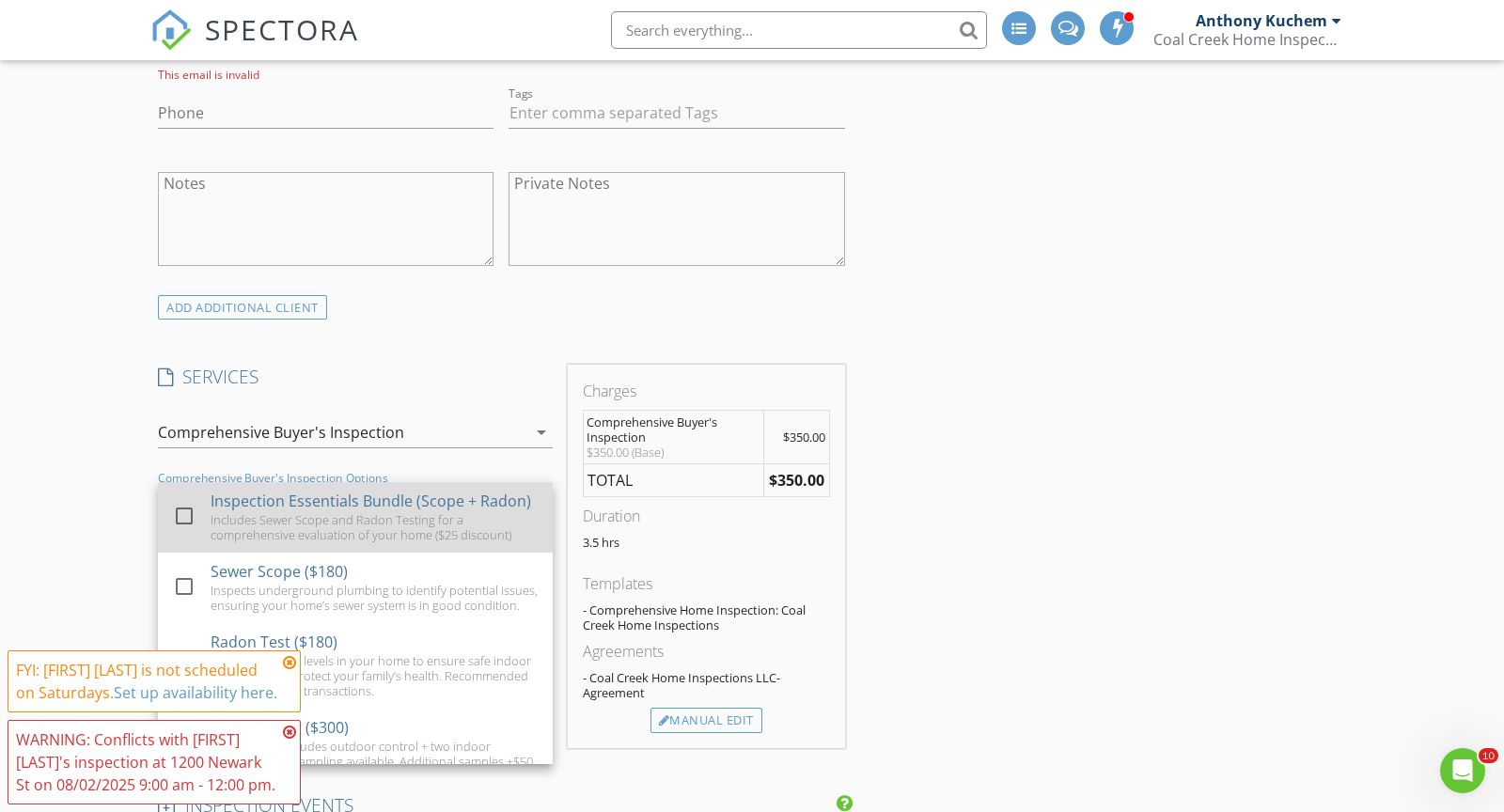 click at bounding box center (184, 516) 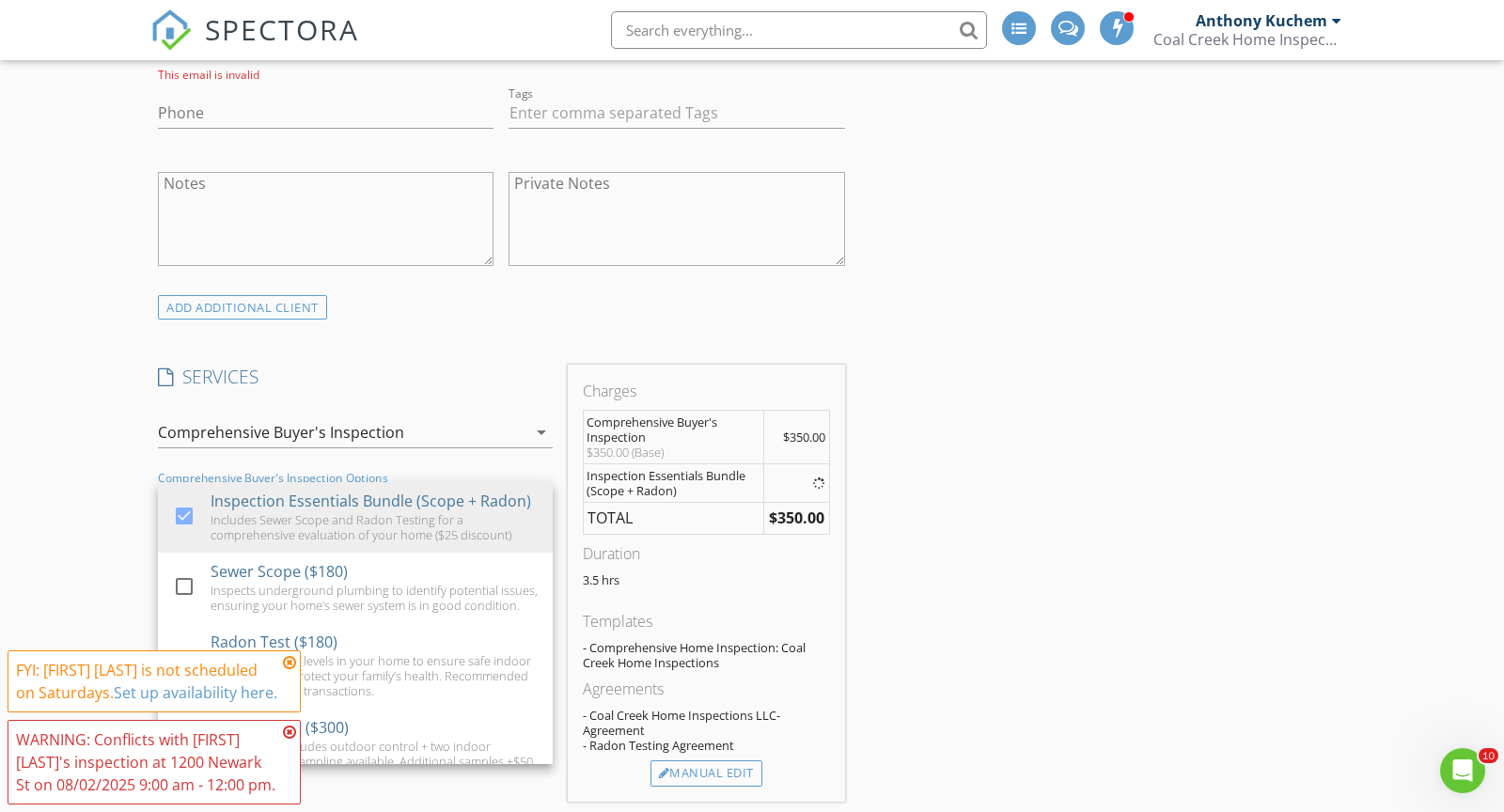 click on "INSPECTOR(S)
check_box   Anthony Kuchem   PRIMARY   check_box_outline_blank   Drew Townlian     check_box_outline_blank   Stephen Cissel     Anthony Kuchem arrow_drop_down   check_box_outline_blank Anthony Kuchem specifically requested
Date/Time
08/02/2025 9:30 AM
Location
Address Form       Can't find your address?   Click here.
client
check_box Enable Client CC email for this inspection   Client Search     check_box_outline_blank Client is a Company/Organization     First Name   Last Name   Email This email is invalid   CC Email   Phone         Tags         Notes   Private Notes
ADD ADDITIONAL client
SERVICES
check_box   Comprehensive Buyer's Inspection   $350- up to 1250 sqft | +$25 per add'l 250 sqft check_box_outline_blank   New Construction Inspection   check_box_outline_blank" at bounding box center [501, 1107] 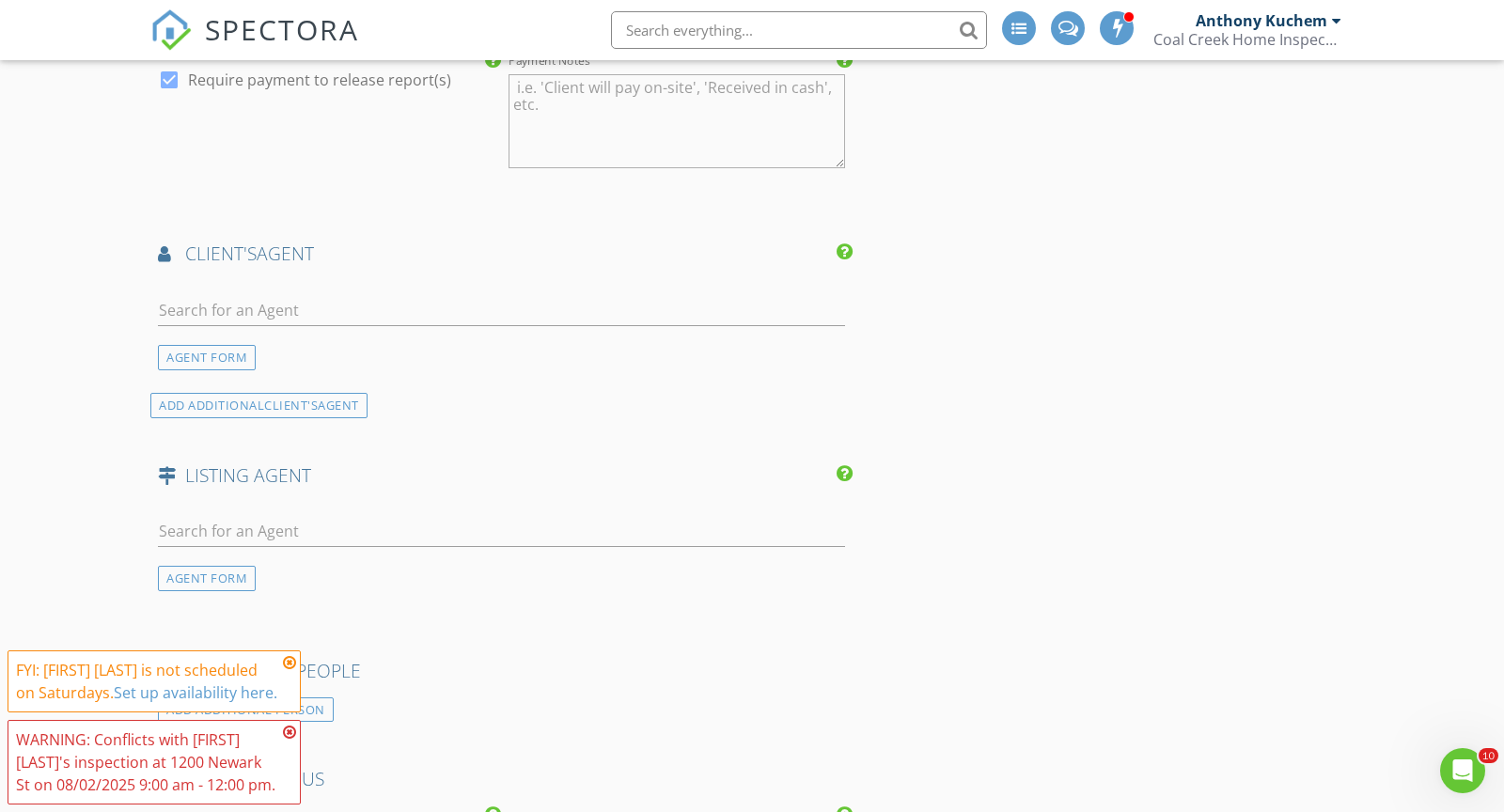 scroll, scrollTop: 1788, scrollLeft: 0, axis: vertical 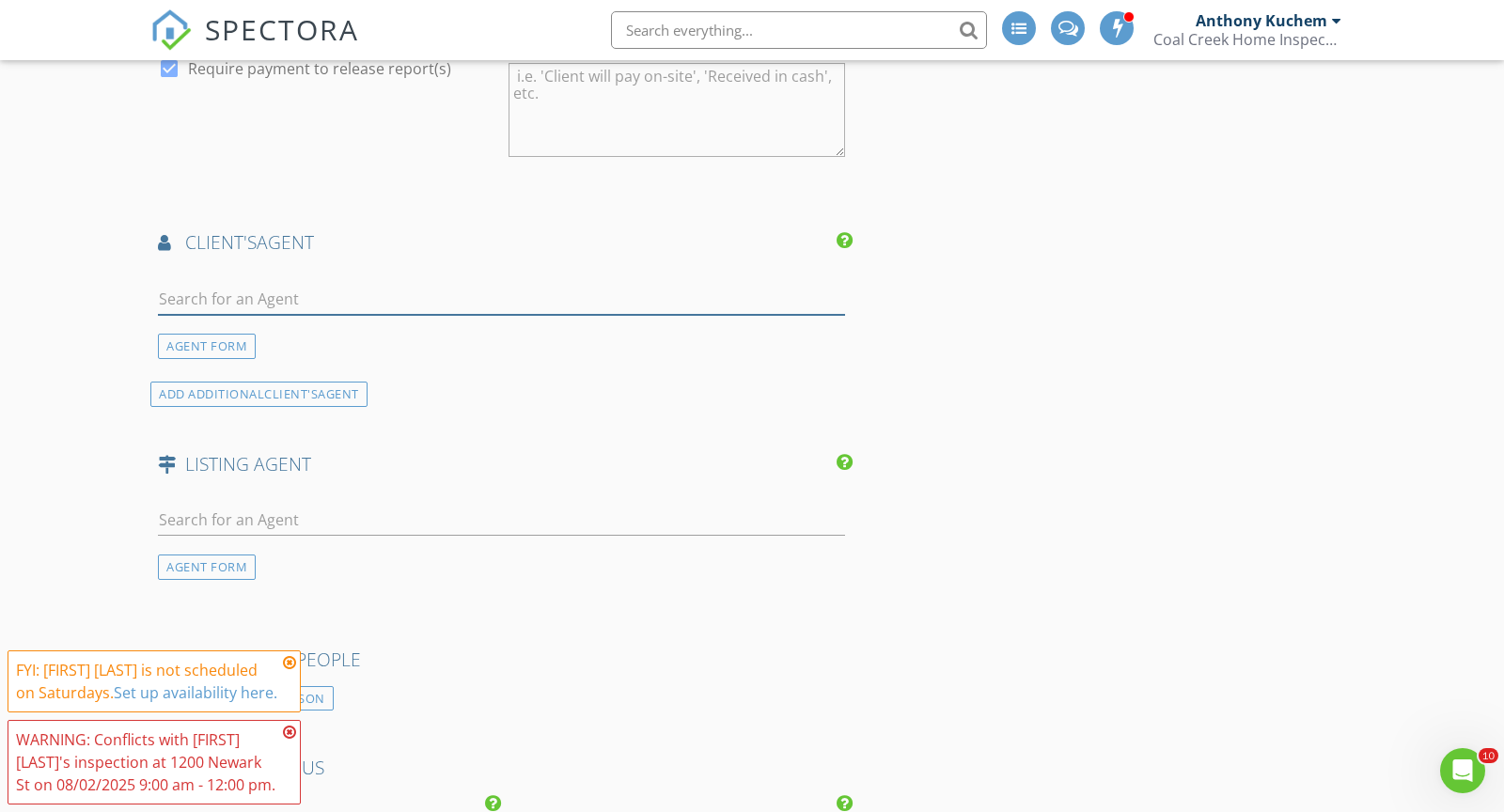 click at bounding box center (501, 299) 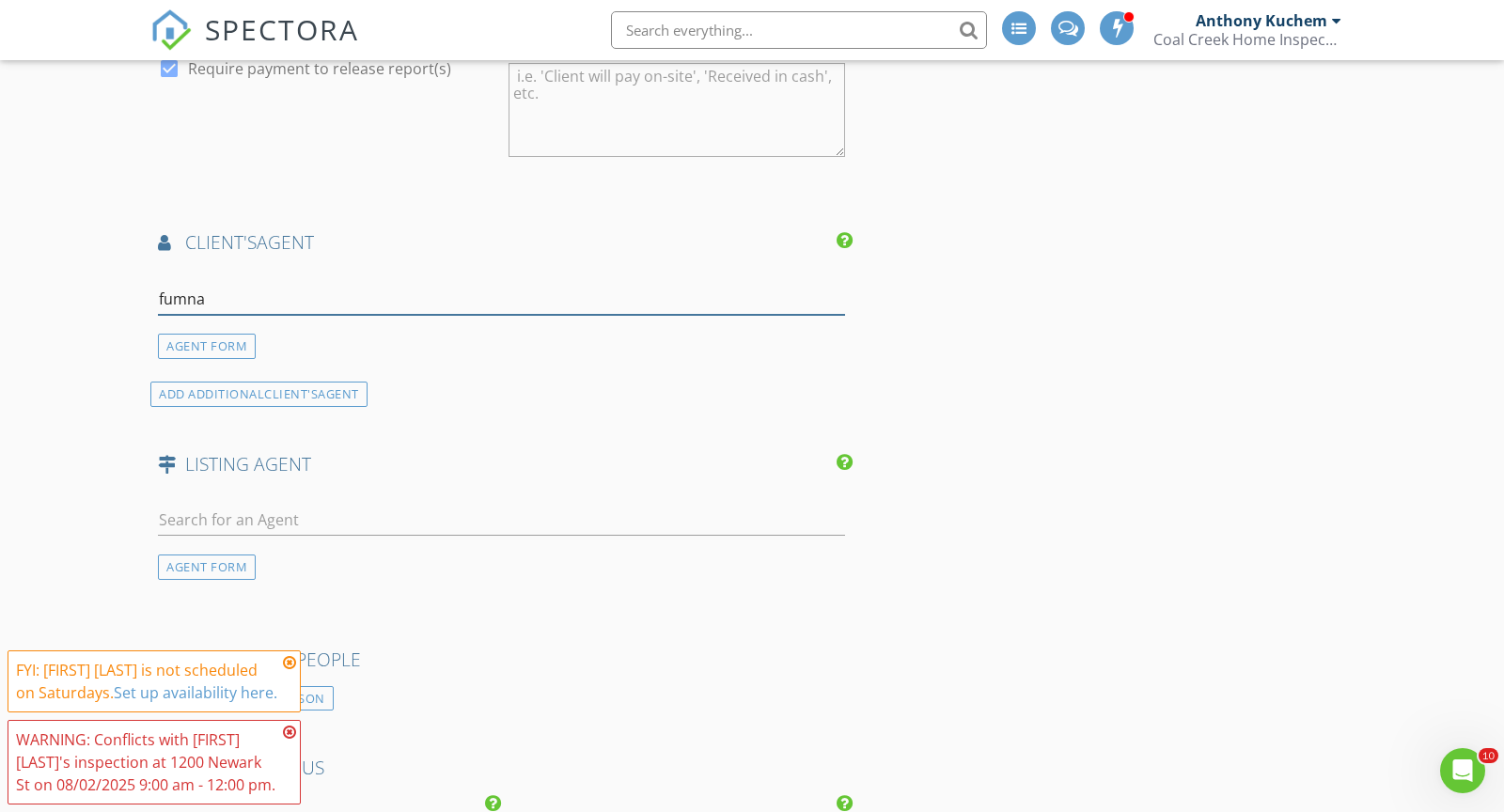 type on "fumnan" 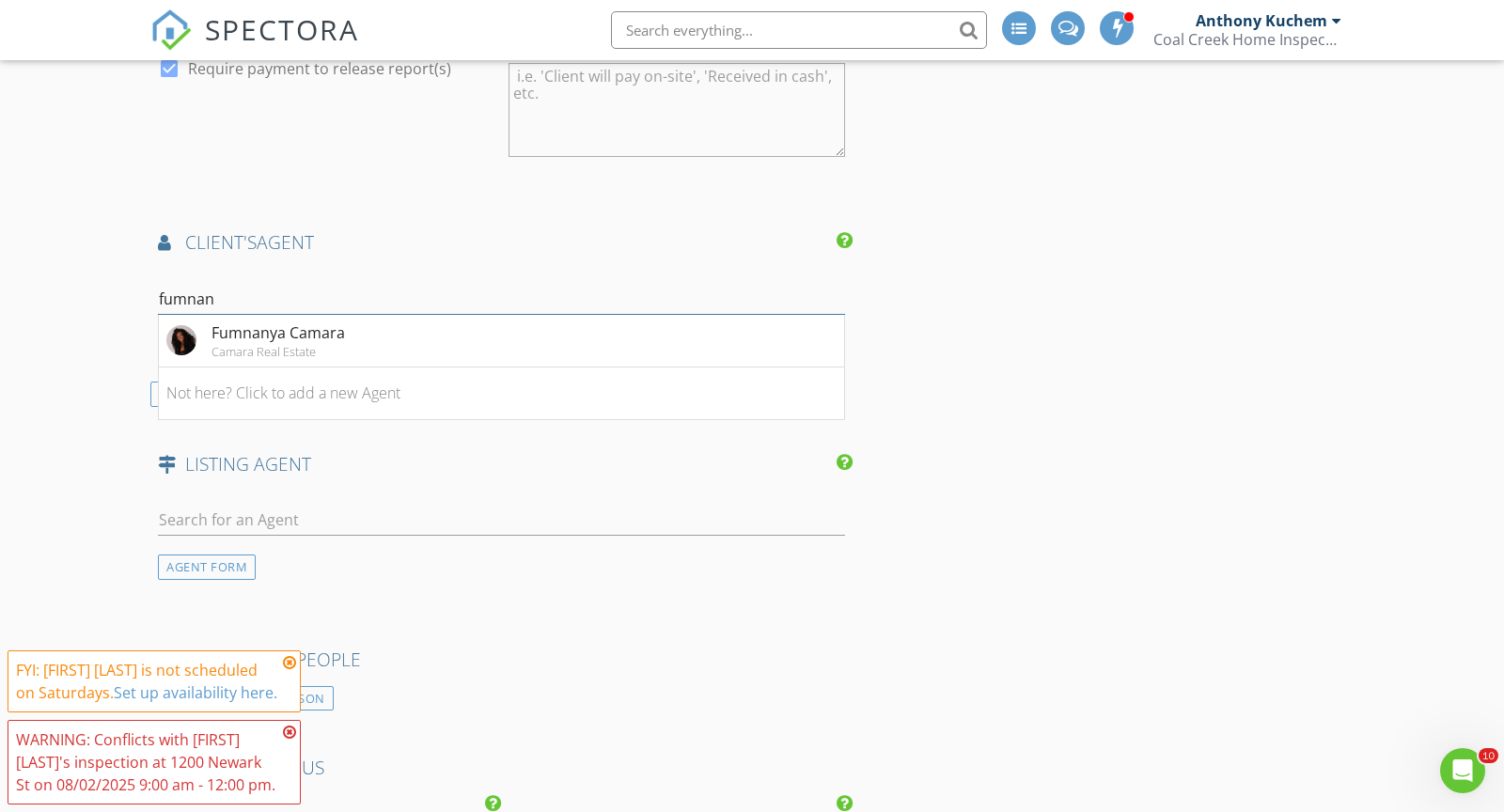 click on "fumnan" at bounding box center (501, 299) 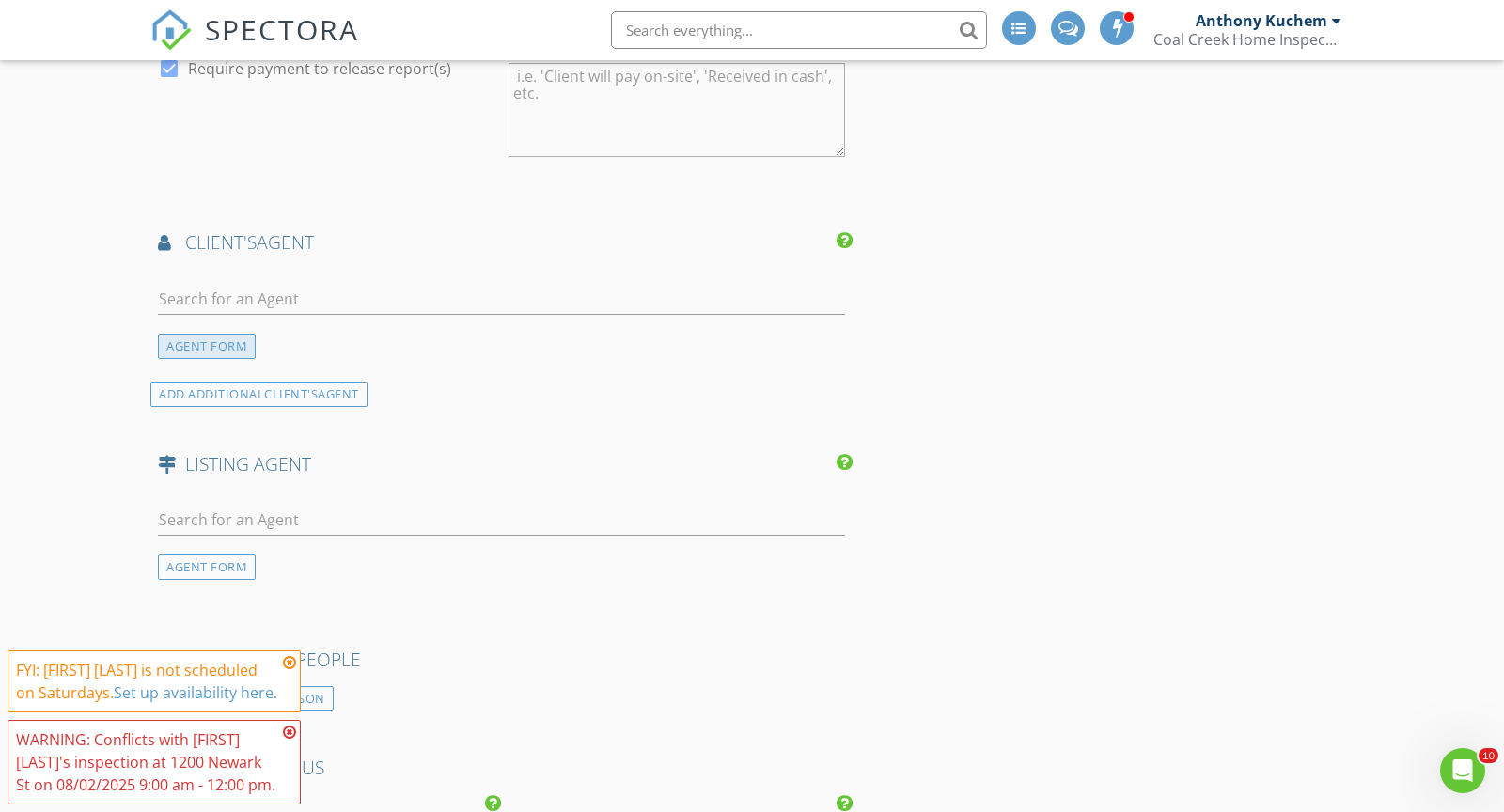 click on "AGENT FORM" at bounding box center [207, 346] 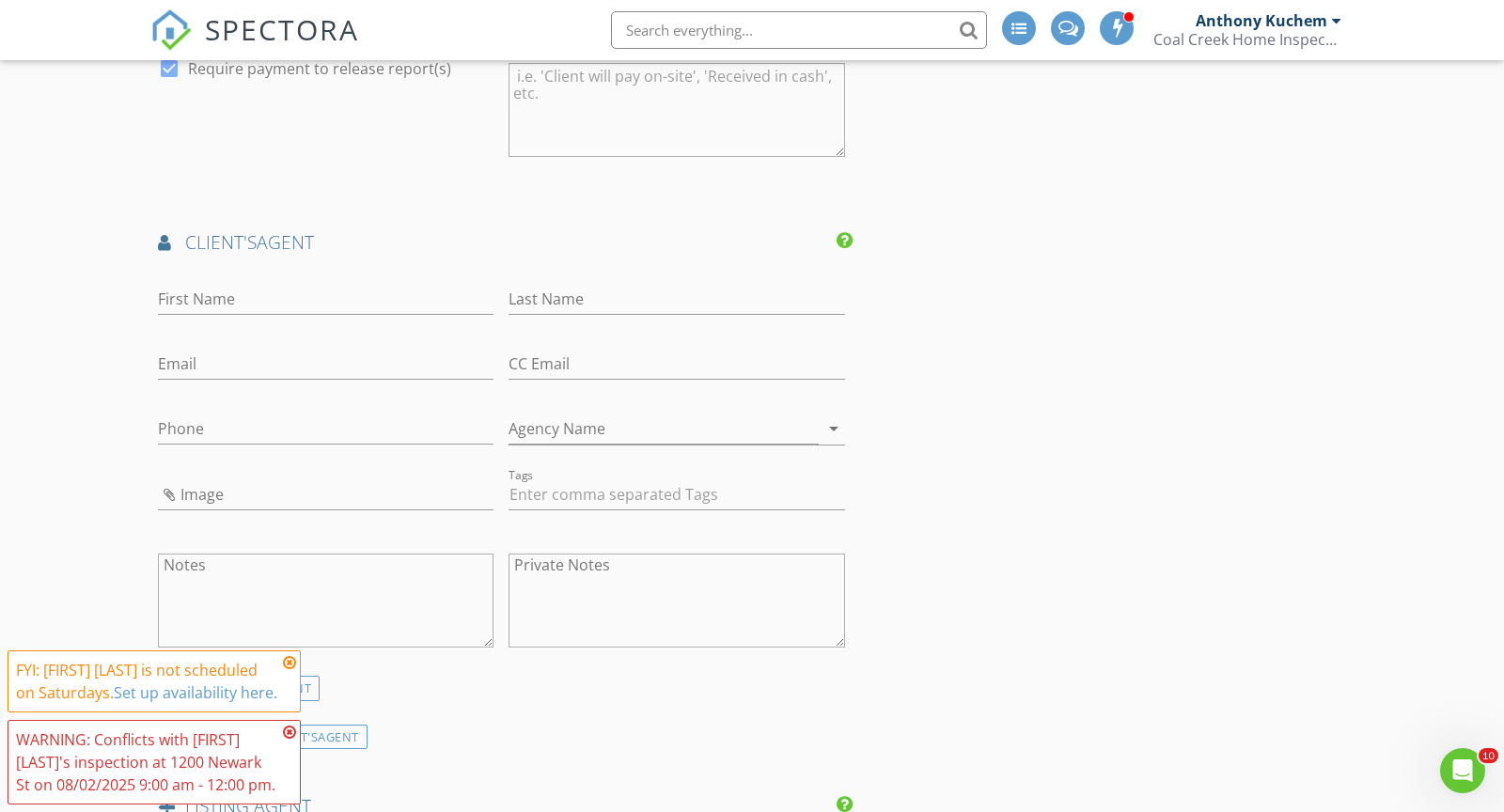 click on "INSPECTOR(S)
check_box   Anthony Kuchem   PRIMARY   check_box_outline_blank   Drew Townlian     check_box_outline_blank   Stephen Cissel     Anthony Kuchem arrow_drop_down   check_box_outline_blank Anthony Kuchem specifically requested
Date/Time
08/02/2025 9:30 AM
Location
Address Form       Can't find your address?   Click here.
client
check_box Enable Client CC email for this inspection   Client Search     check_box_outline_blank Client is a Company/Organization     First Name   Last Name   Email This email is invalid   CC Email   Phone         Tags         Notes   Private Notes
ADD ADDITIONAL client
SERVICES
check_box   Comprehensive Buyer's Inspection   $350- up to 1250 sqft | +$25 per add'l 250 sqft check_box_outline_blank   New Construction Inspection" at bounding box center (752, 350) 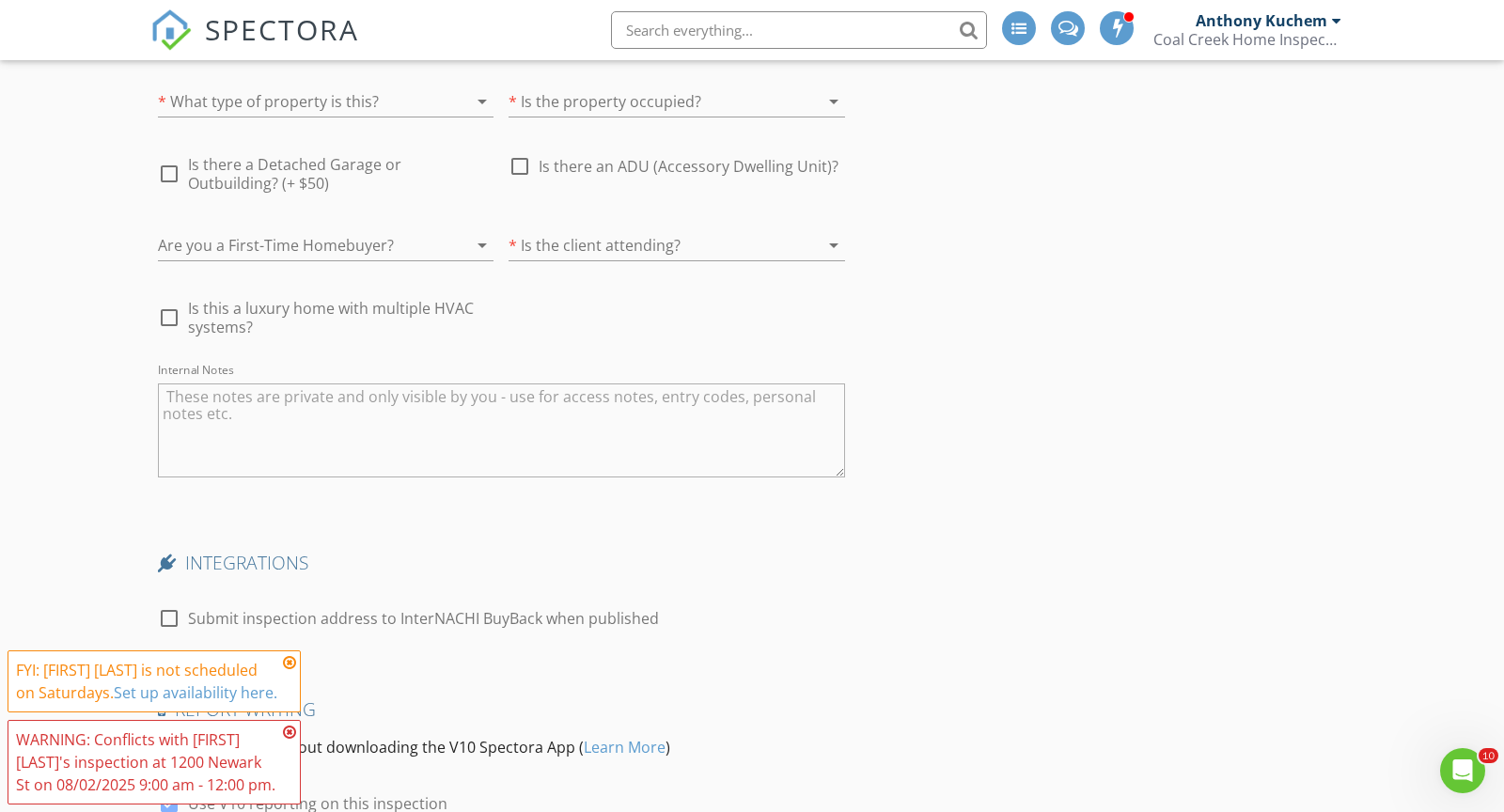 scroll, scrollTop: 2984, scrollLeft: 0, axis: vertical 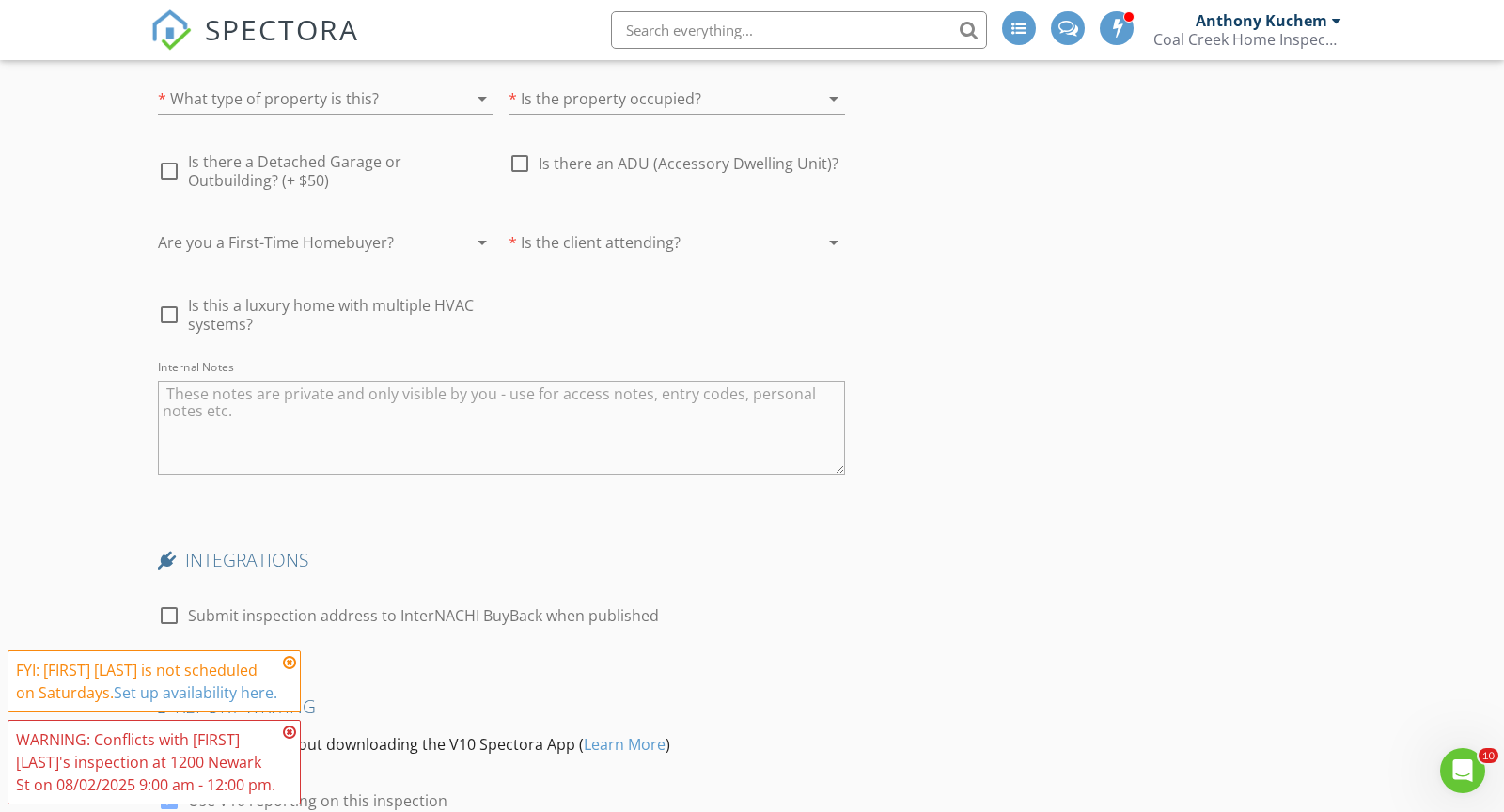click at bounding box center (650, 242) 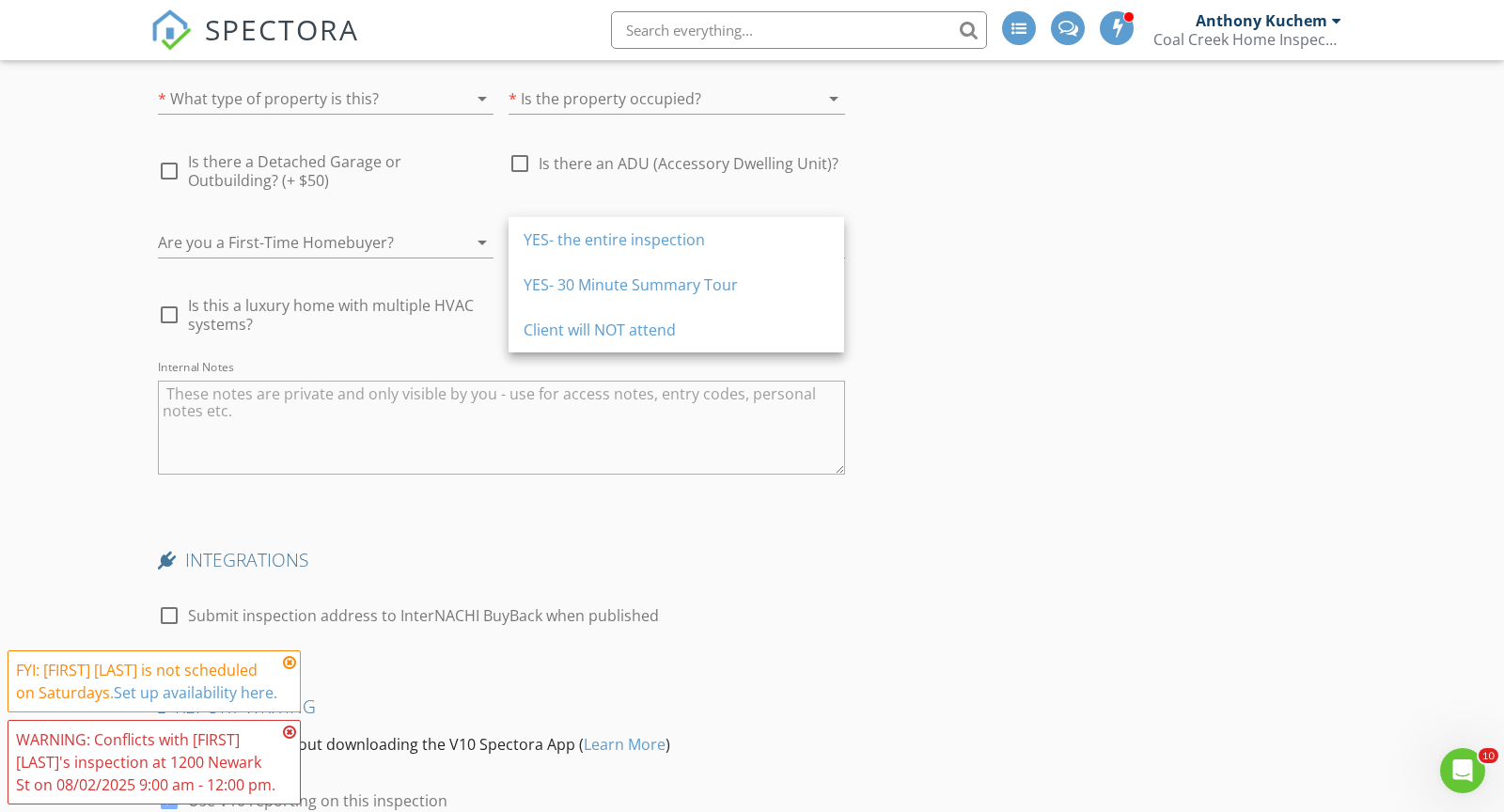 click on "INSPECTOR(S)
check_box   Anthony Kuchem   PRIMARY   check_box_outline_blank   Drew Townlian     check_box_outline_blank   Stephen Cissel     Anthony Kuchem arrow_drop_down   check_box_outline_blank Anthony Kuchem specifically requested
Date/Time
08/02/2025 9:30 AM
Location
Address Form       Can't find your address?   Click here.
client
check_box Enable Client CC email for this inspection   Client Search     check_box_outline_blank Client is a Company/Organization     First Name   Last Name   Email This email is invalid   CC Email   Phone         Tags         Notes   Private Notes
ADD ADDITIONAL client
SERVICES
check_box   Comprehensive Buyer's Inspection   $350- up to 1250 sqft | +$25 per add'l 250 sqft check_box_outline_blank   New Construction Inspection" at bounding box center (752, -847) 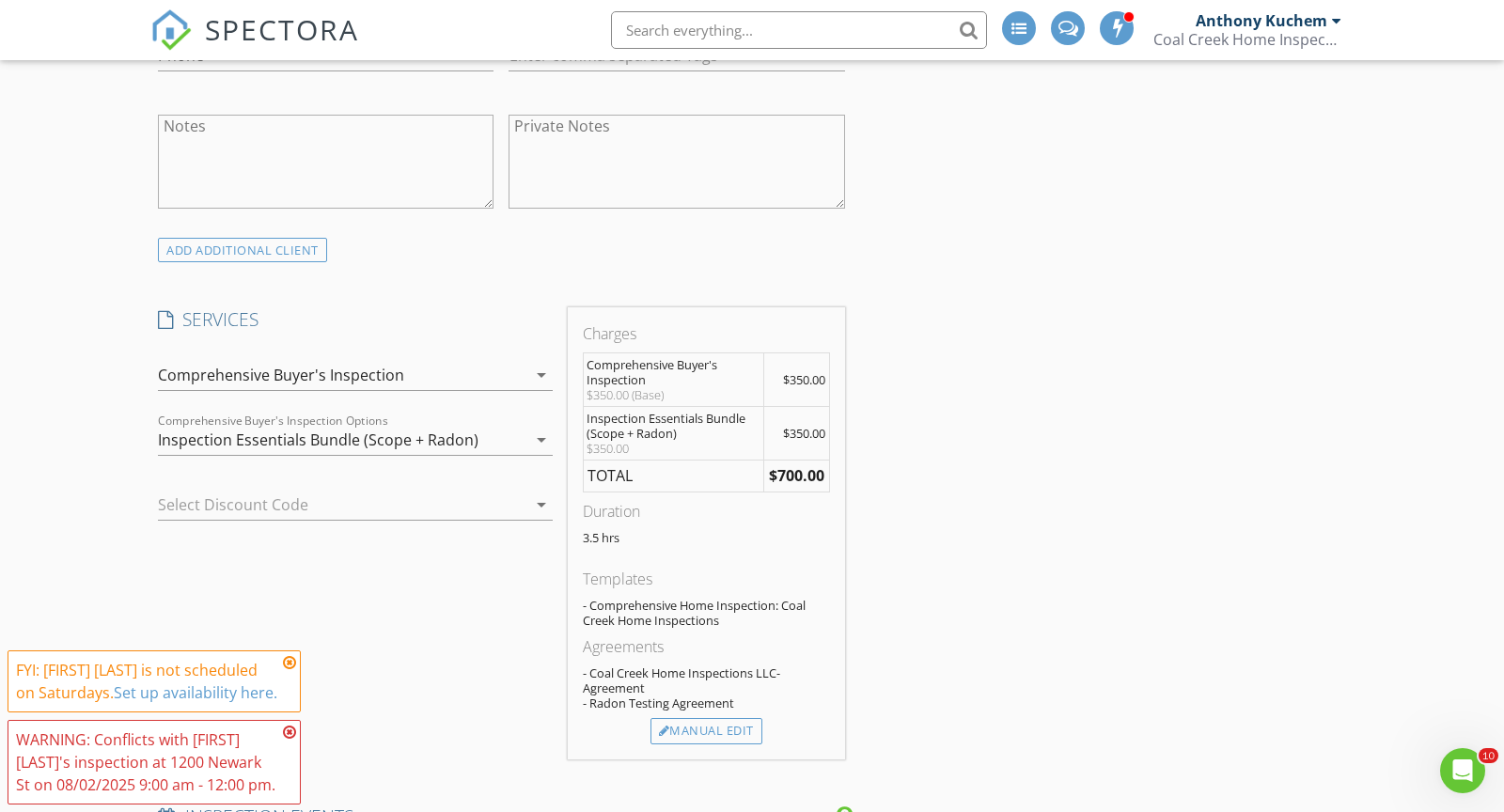 scroll, scrollTop: 0, scrollLeft: 0, axis: both 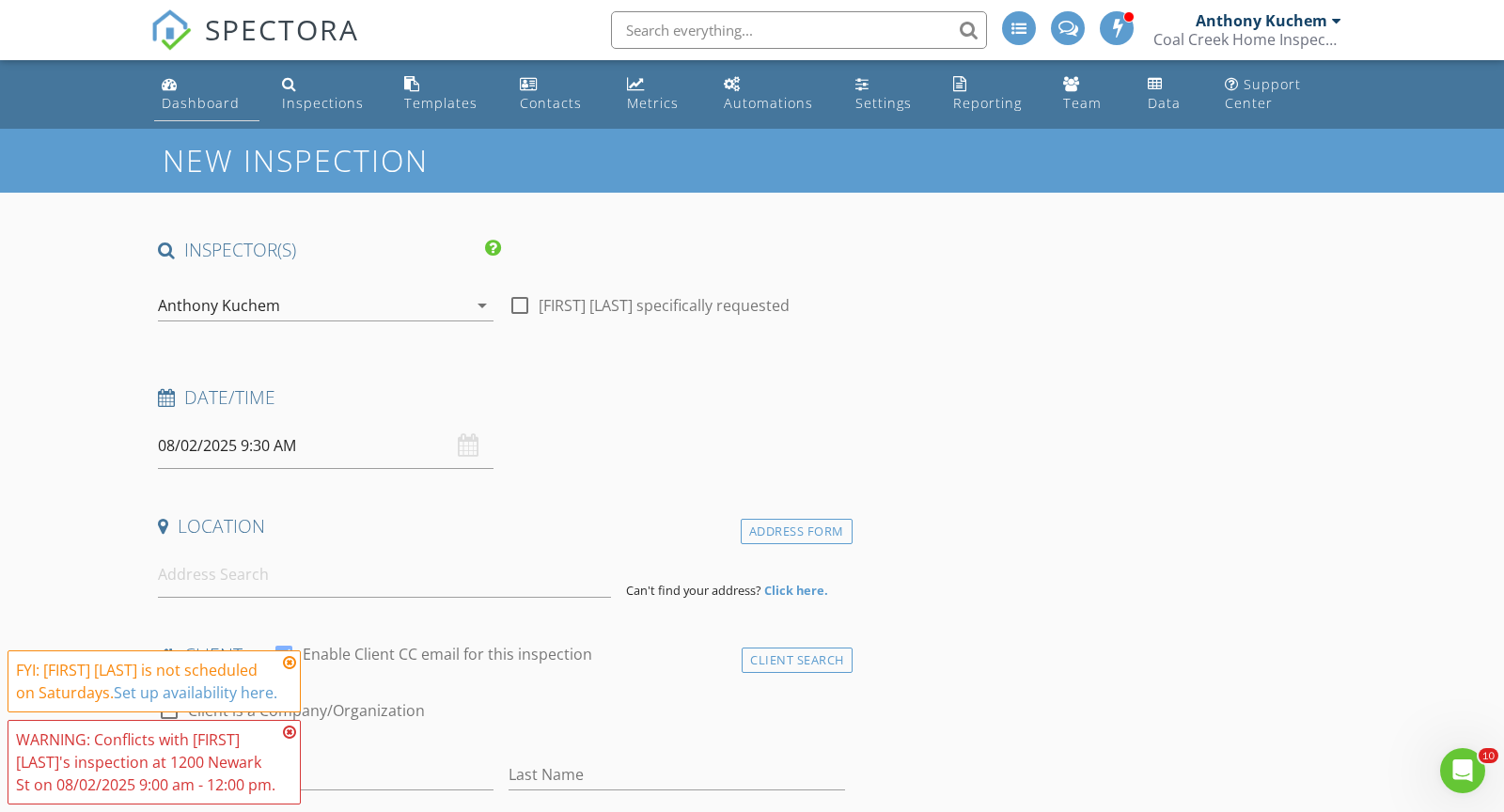 click on "Dashboard" at bounding box center (207, 94) 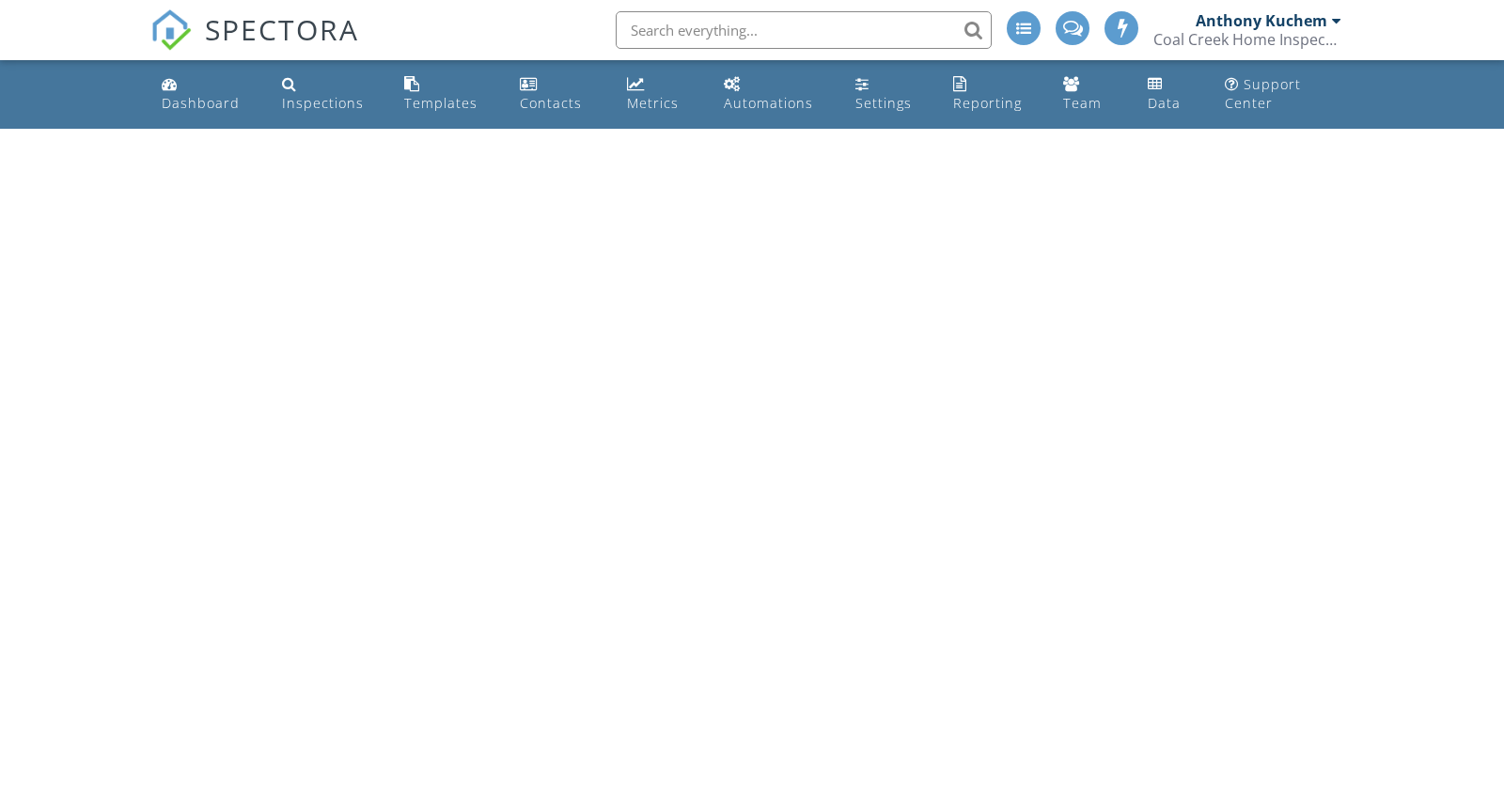 scroll, scrollTop: 0, scrollLeft: 0, axis: both 